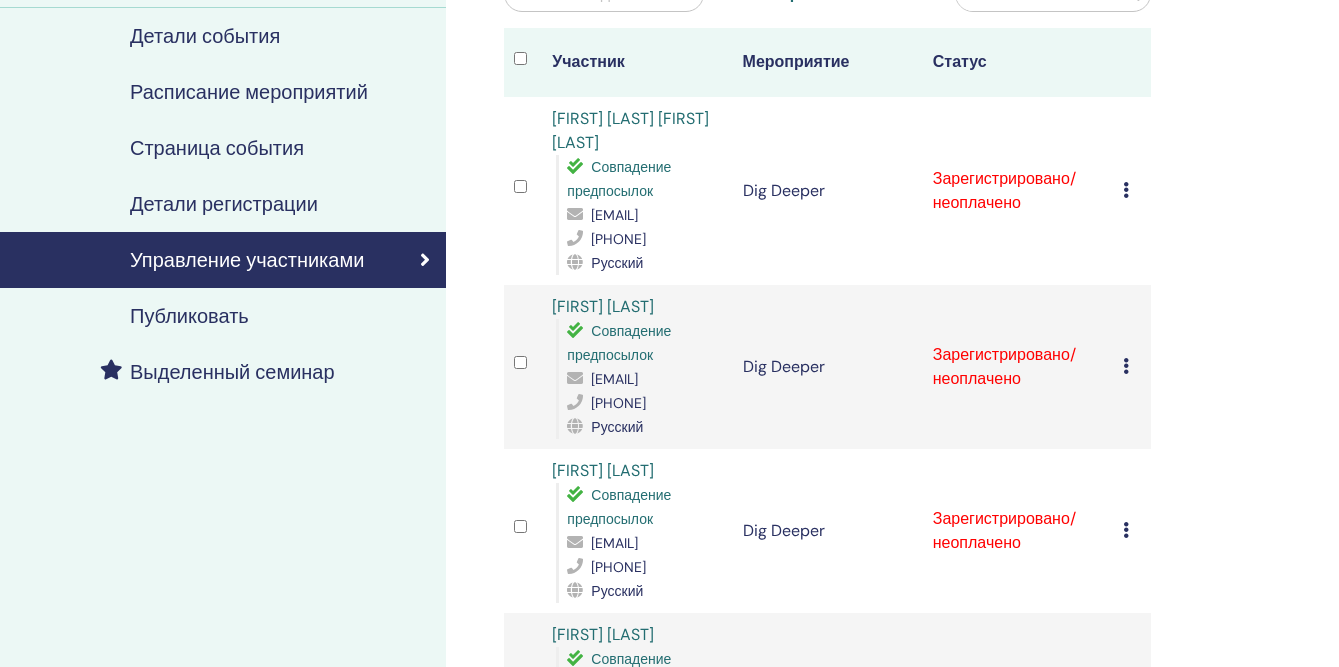 scroll, scrollTop: 236, scrollLeft: 0, axis: vertical 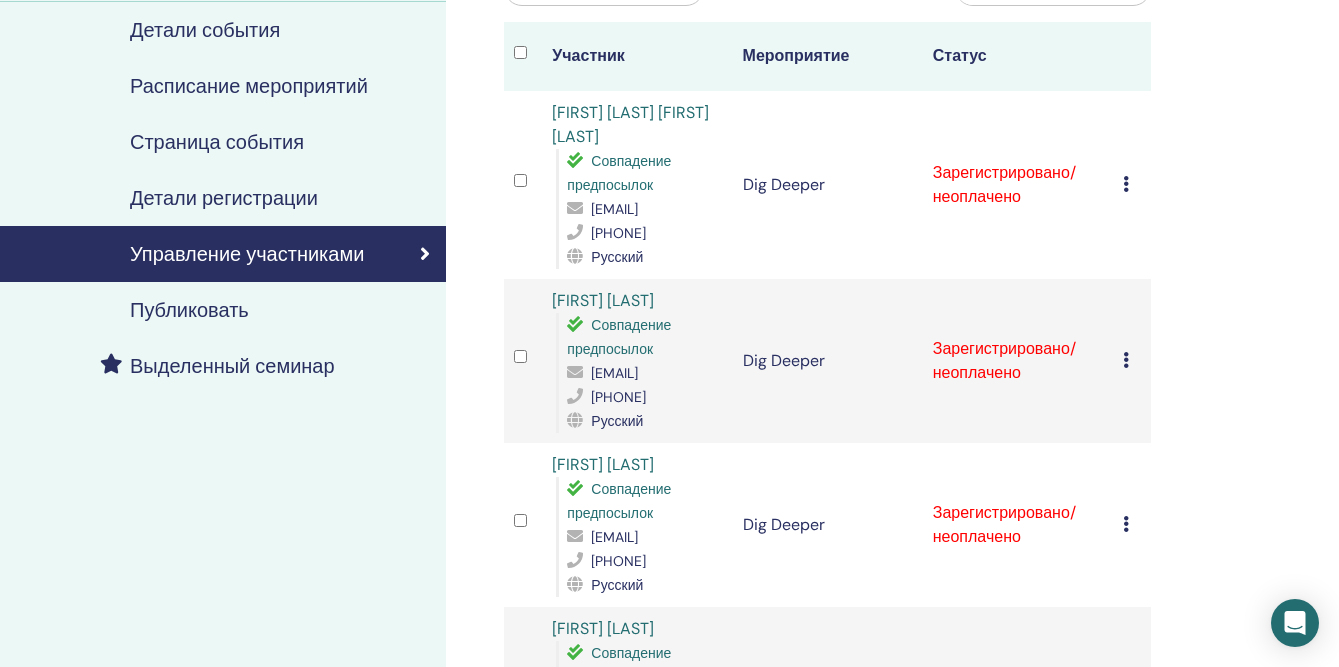 click on "[FIRST] [LAST] [FIRST] [LAST]" at bounding box center (630, 124) 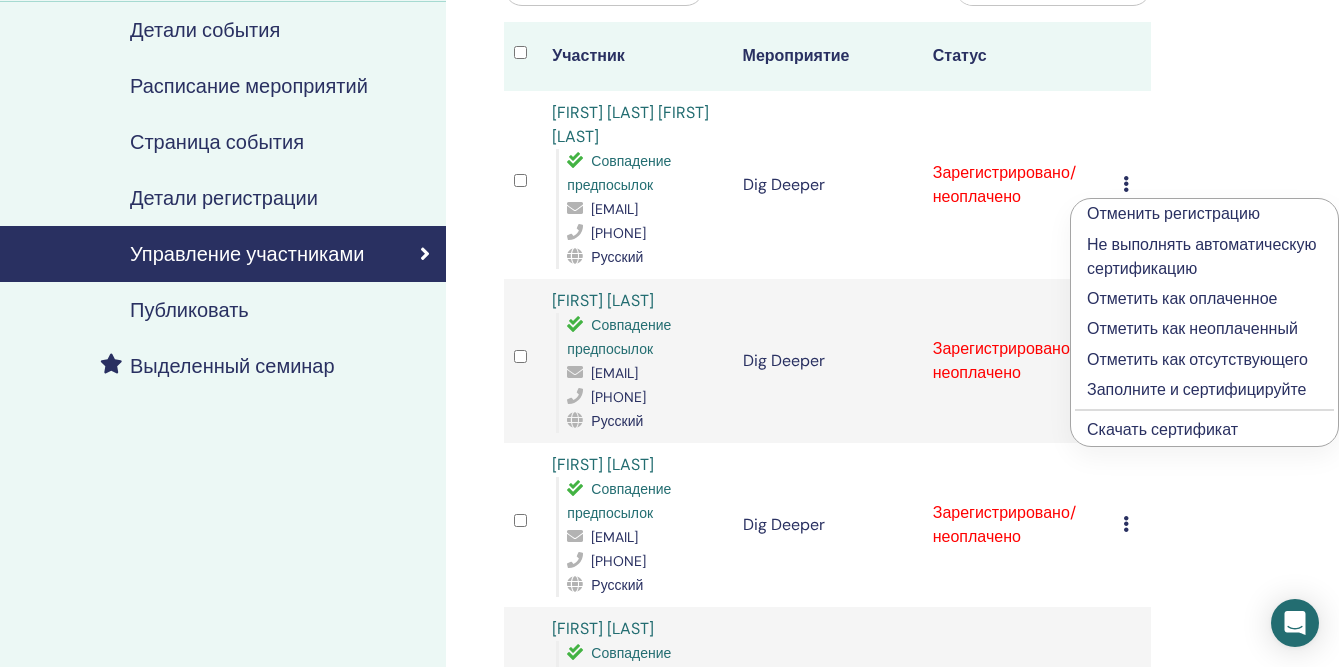 click on "Отметить как оплаченное" at bounding box center (1204, 299) 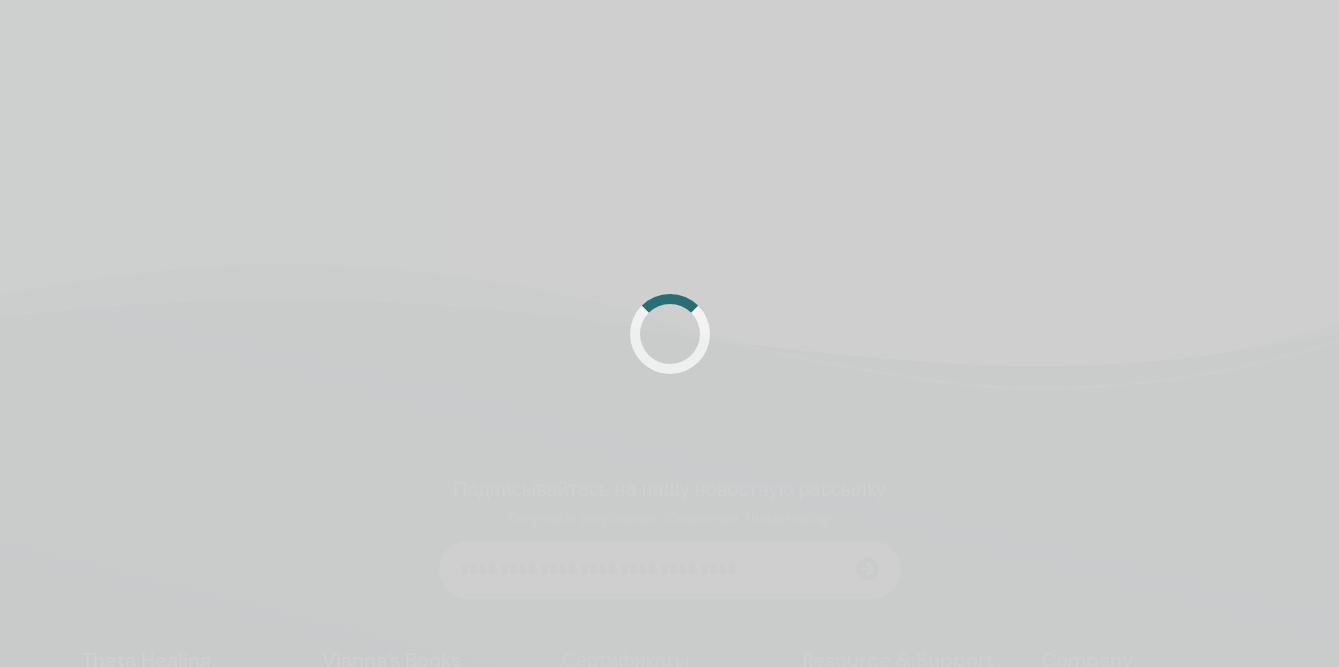 scroll, scrollTop: 236, scrollLeft: 0, axis: vertical 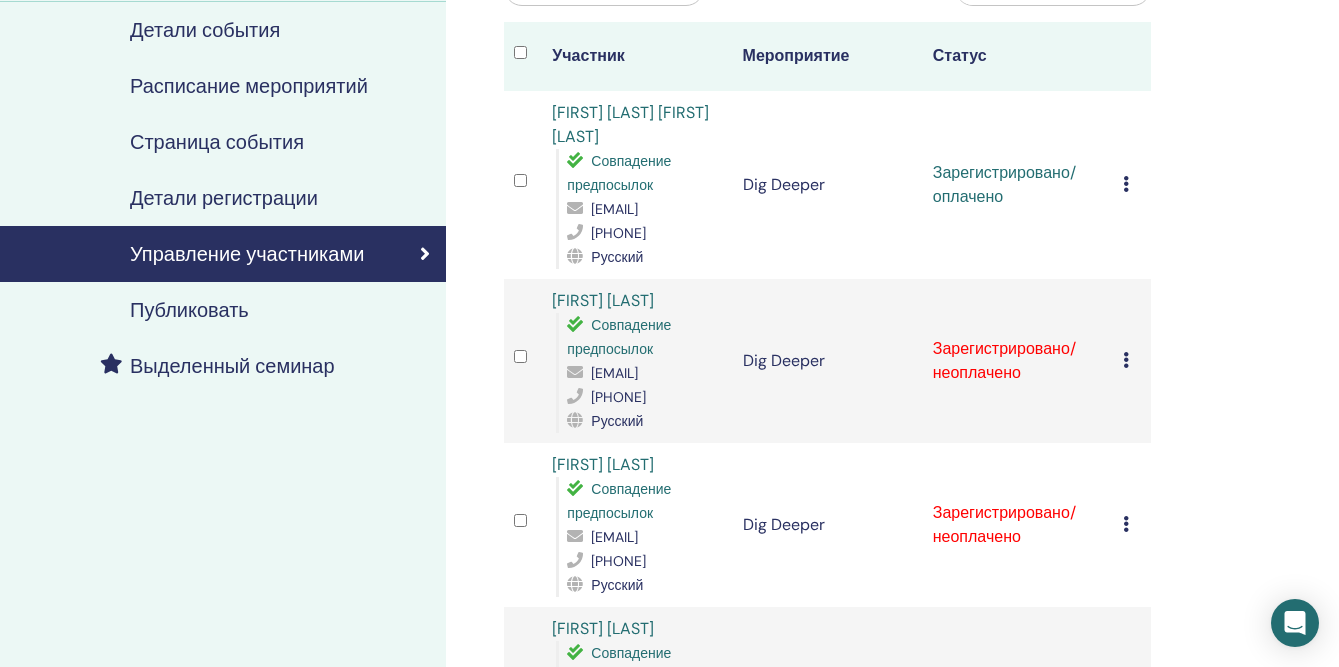 click on "Отменить регистрацию Не выполнять автоматическую сертификацию Отметить как оплаченное Отметить как неоплаченный Отметить как отсутствующего Заполните и сертифицируйте Скачать сертификат" at bounding box center (1132, 361) 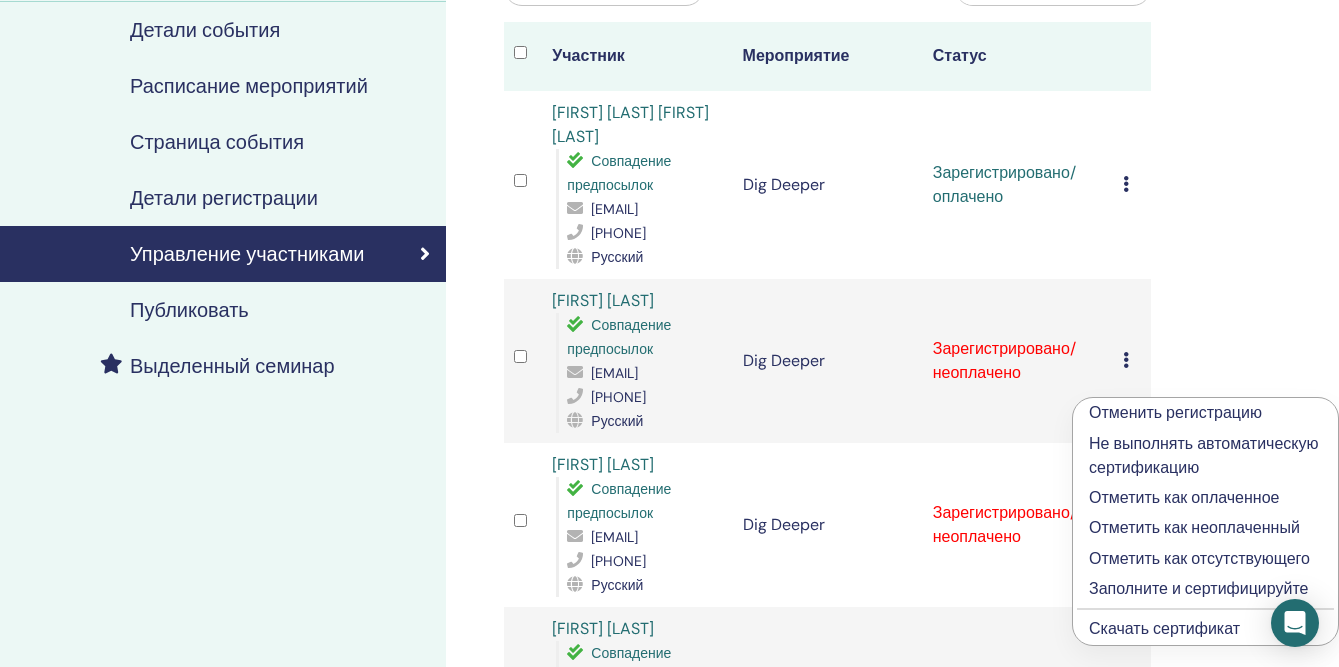 click on "Отметить как оплаченное" at bounding box center (1205, 498) 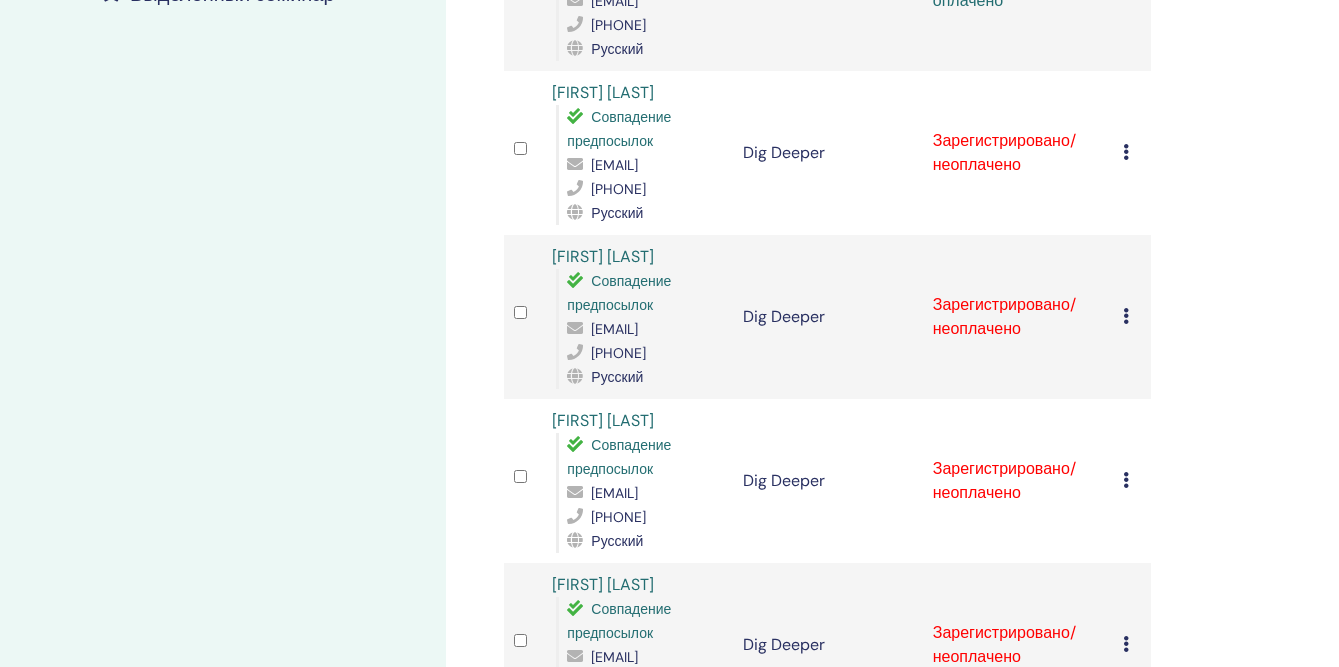 scroll, scrollTop: 610, scrollLeft: 0, axis: vertical 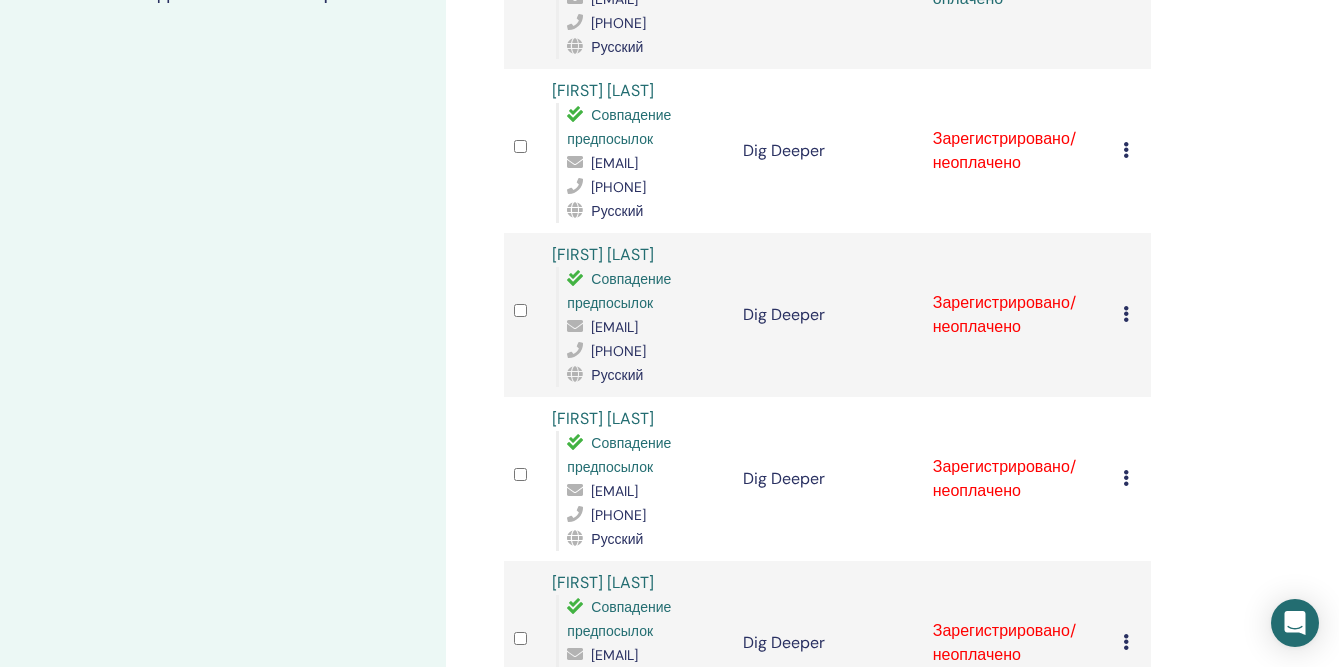 click on "Отменить регистрацию Не выполнять автоматическую сертификацию Отметить как оплаченное Отметить как неоплаченный Отметить как отсутствующего Заполните и сертифицируйте Скачать сертификат" at bounding box center (1132, 151) 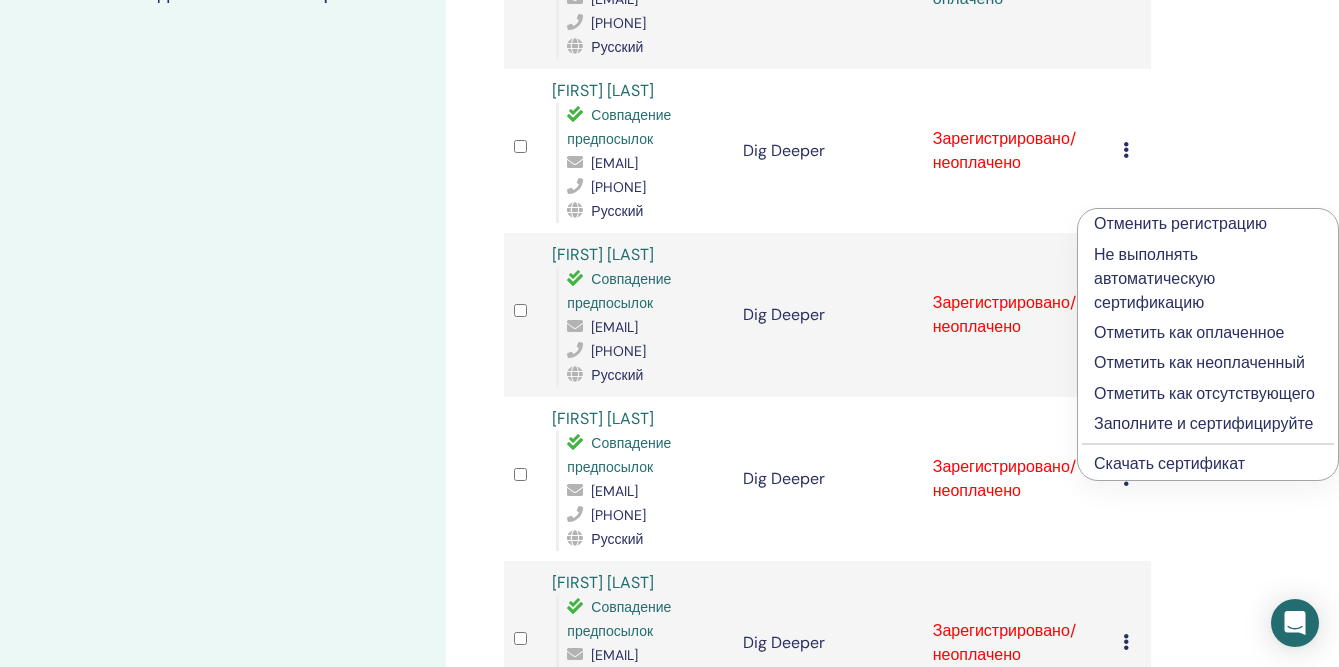 click on "Отметить как оплаченное" at bounding box center (1208, 333) 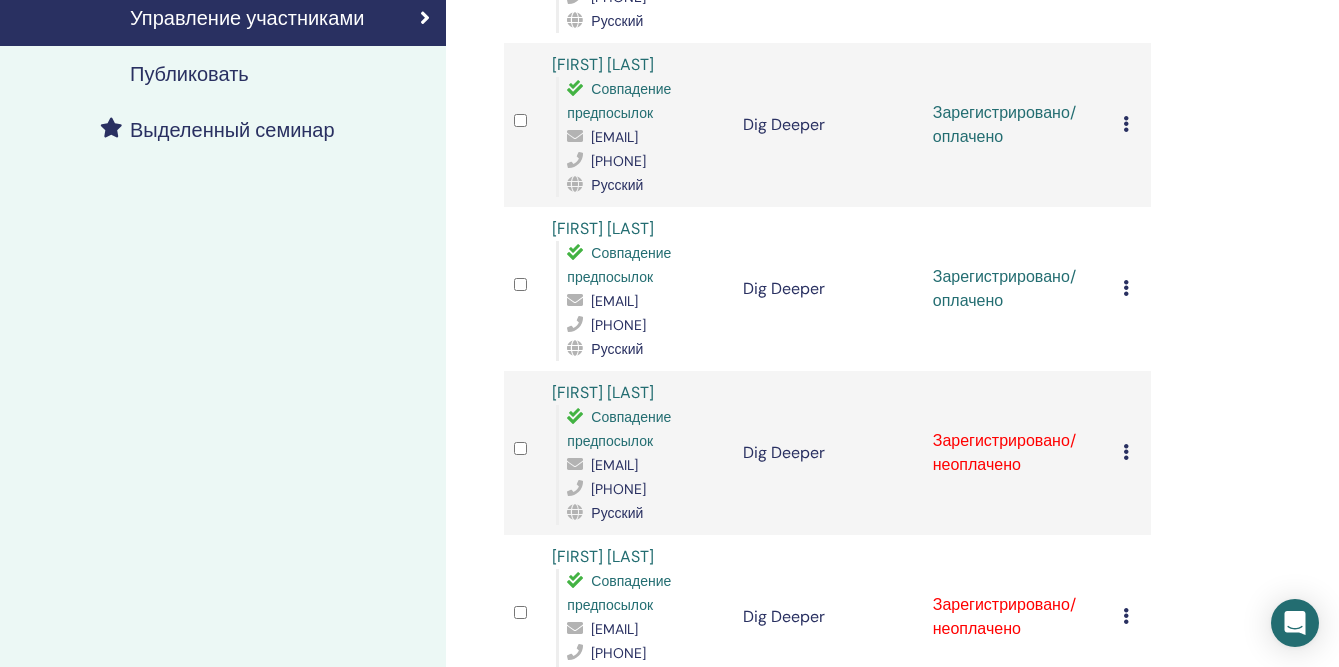 scroll, scrollTop: 476, scrollLeft: 0, axis: vertical 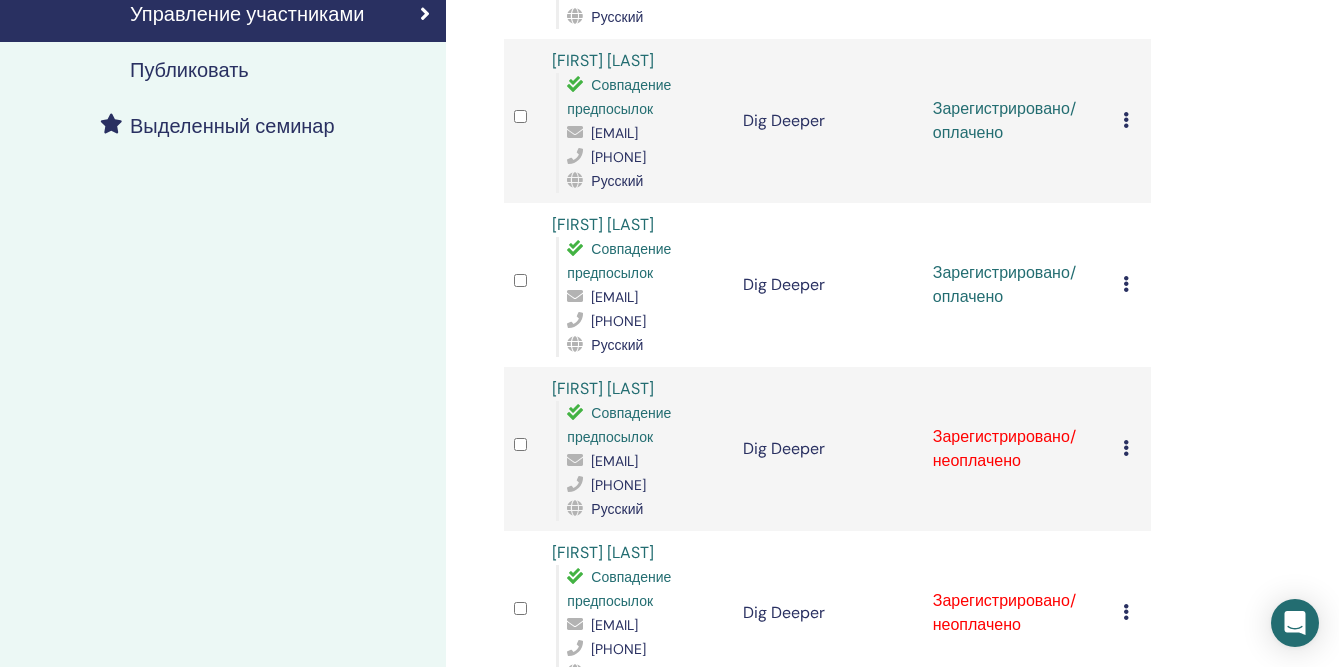 click at bounding box center [1126, 448] 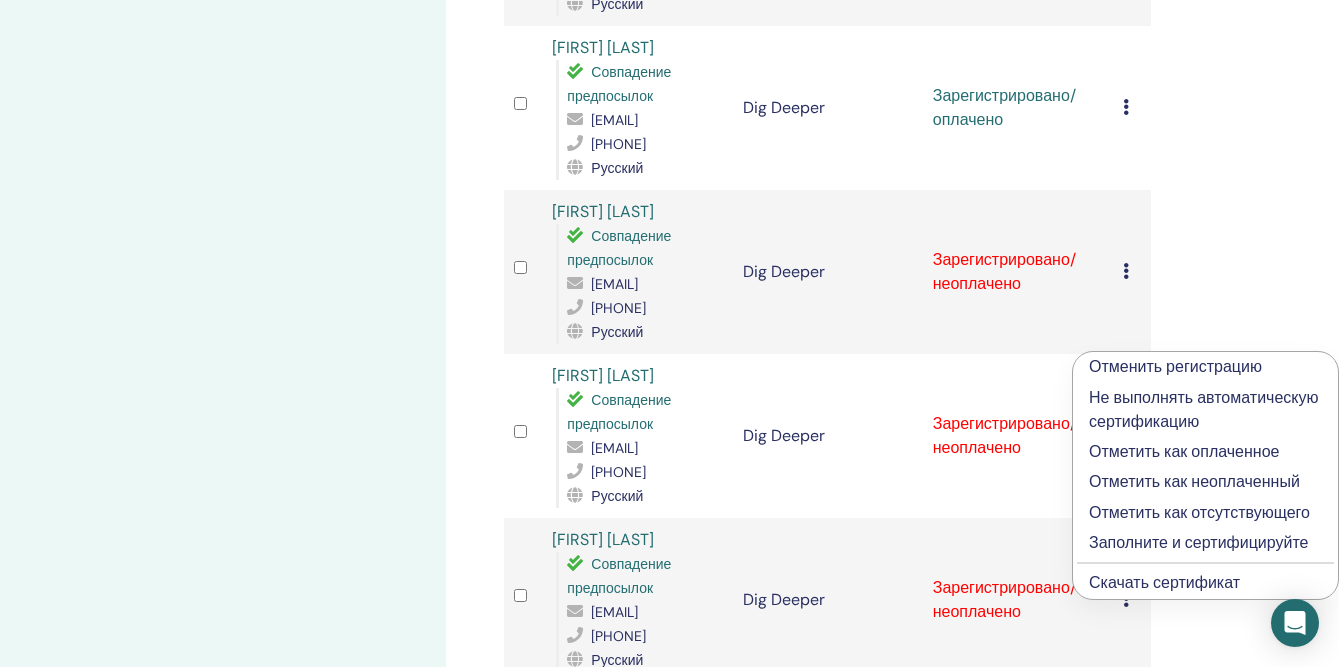 scroll, scrollTop: 662, scrollLeft: 0, axis: vertical 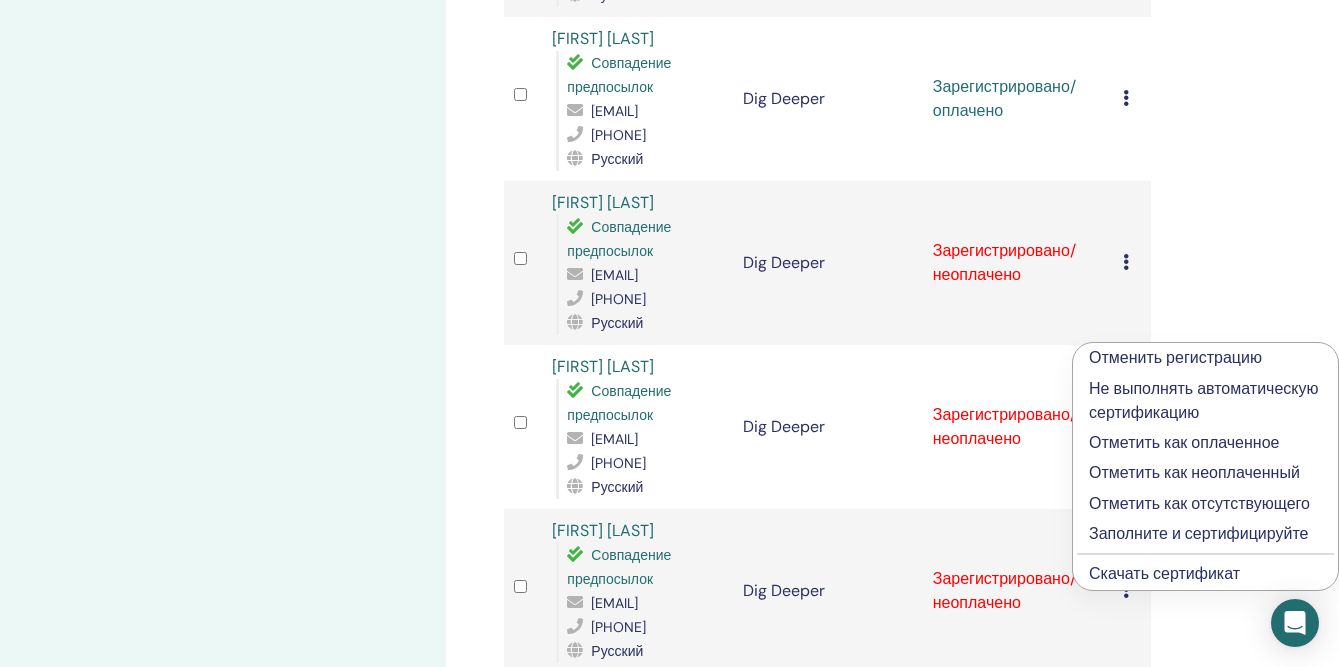 click on "Отметить как оплаченное" at bounding box center (1205, 443) 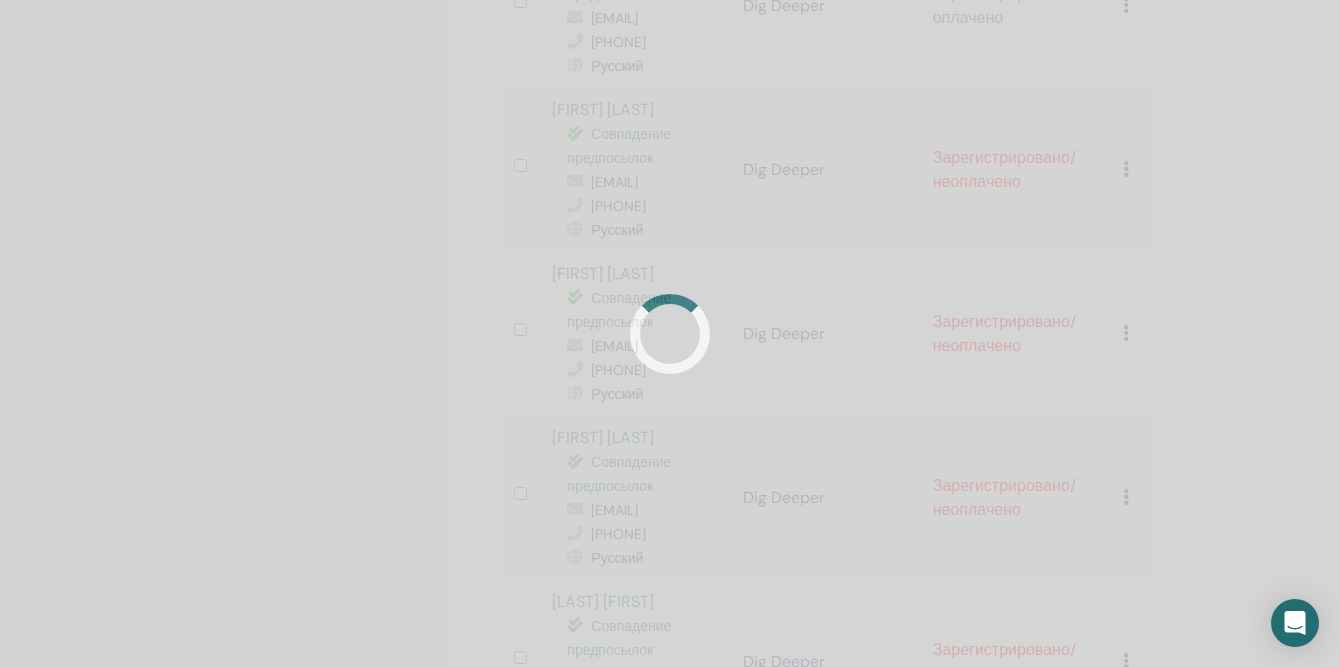 scroll, scrollTop: 811, scrollLeft: 0, axis: vertical 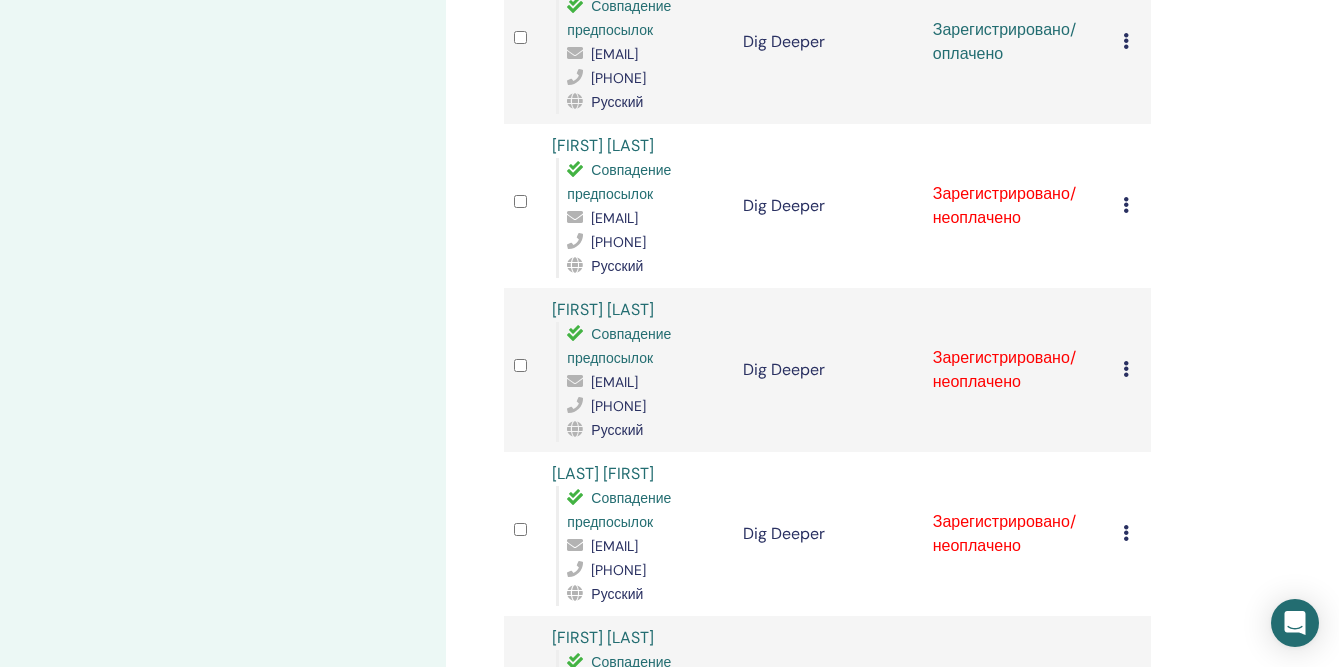 click at bounding box center (1126, 205) 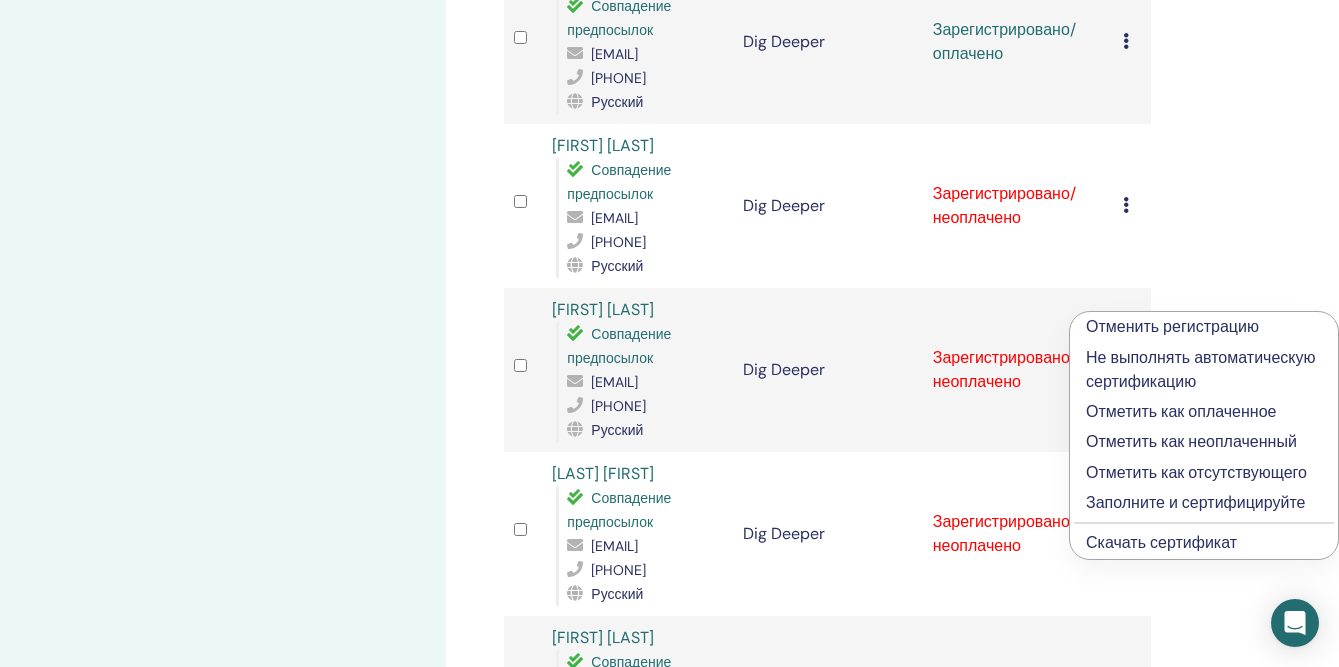 click on "Отметить как оплаченное" at bounding box center (1204, 412) 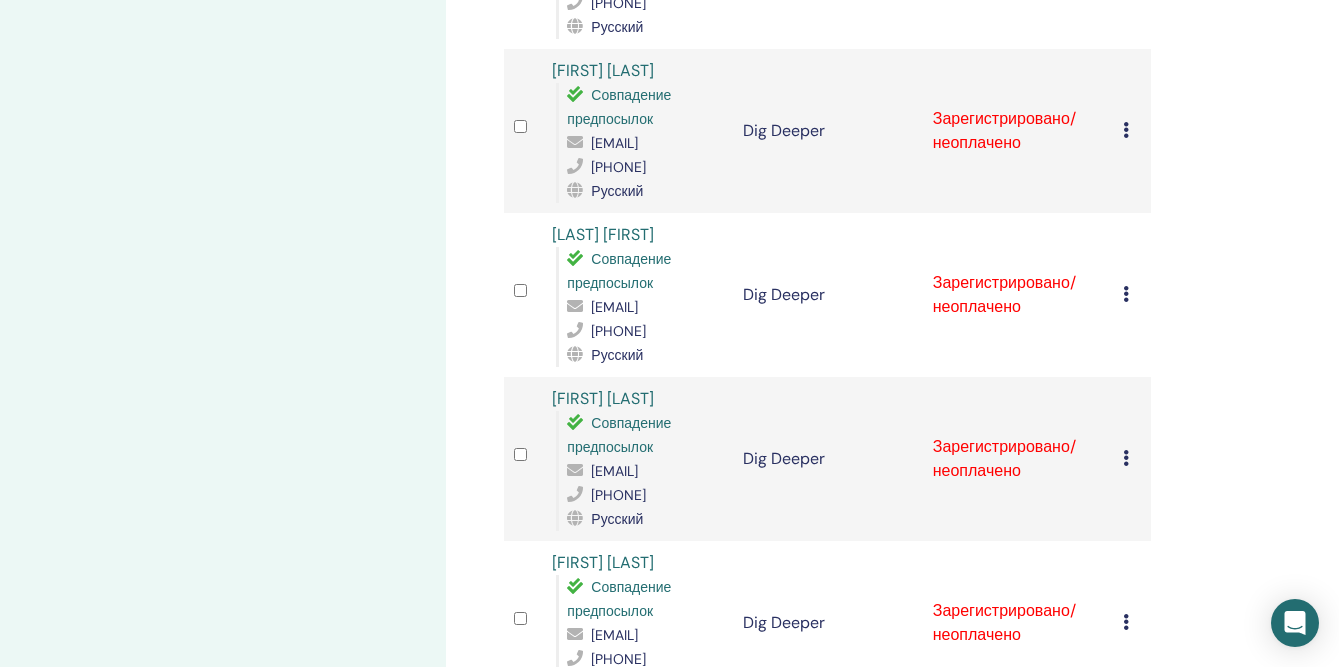 scroll, scrollTop: 1183, scrollLeft: 0, axis: vertical 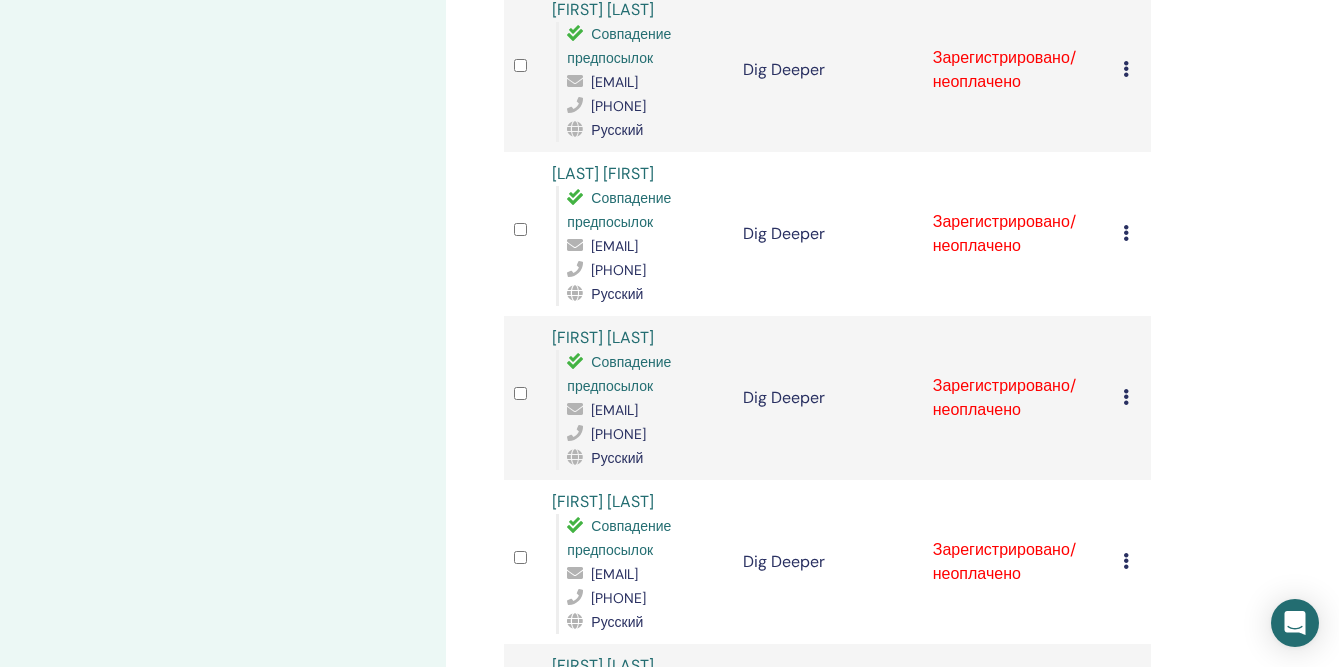 click on "Отменить регистрацию Не выполнять автоматическую сертификацию Отметить как оплаченное Отметить как неоплаченный Отметить как отсутствующего Заполните и сертифицируйте Скачать сертификат" at bounding box center (1132, 70) 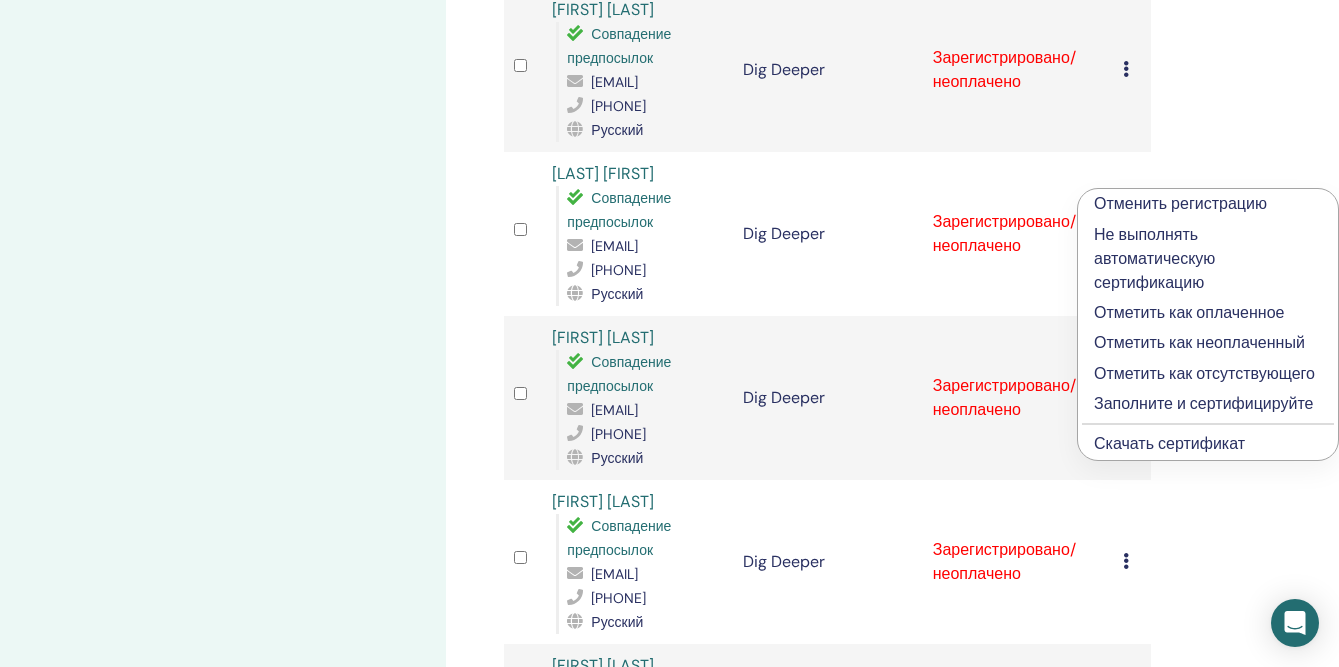 click on "Отметить как оплаченное" at bounding box center [1208, 313] 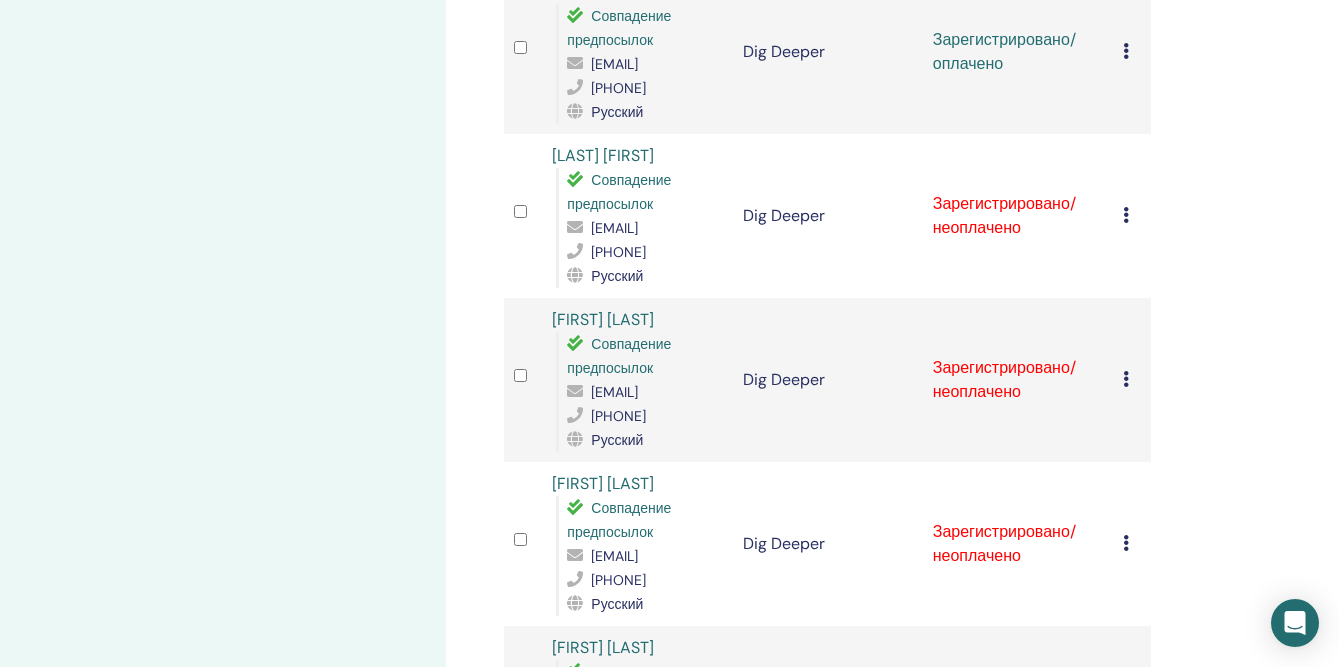 scroll, scrollTop: 1208, scrollLeft: 0, axis: vertical 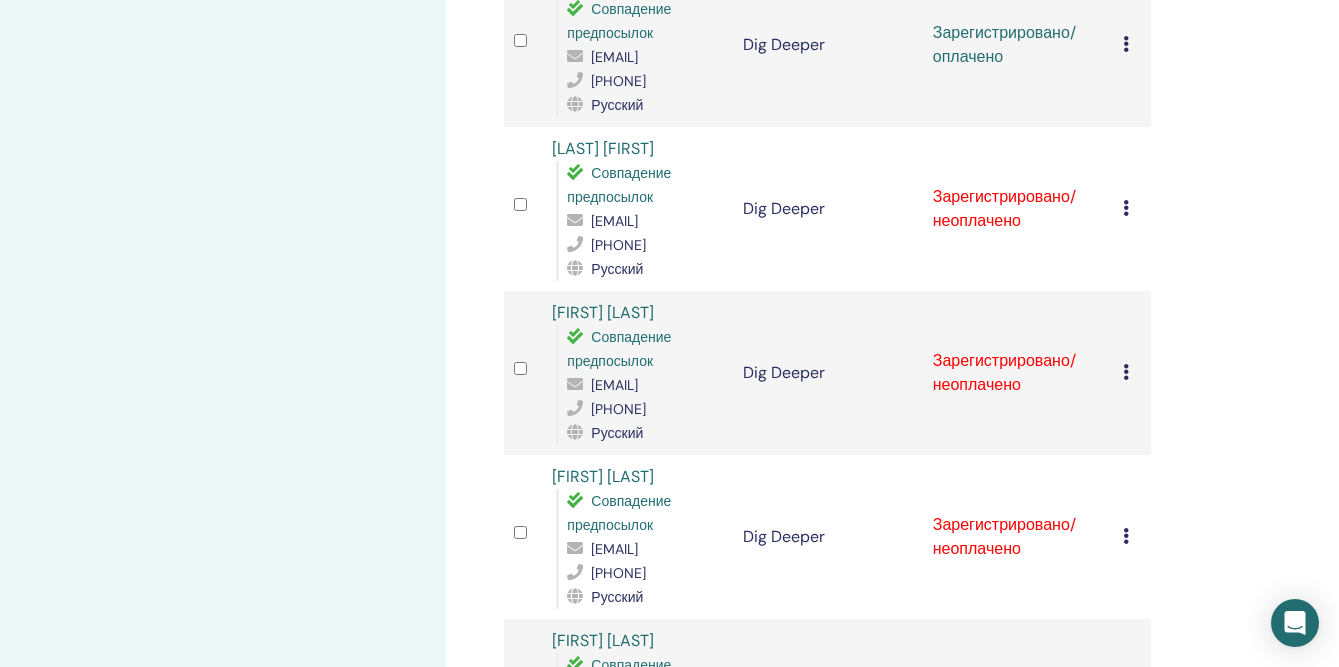 click at bounding box center [1126, 208] 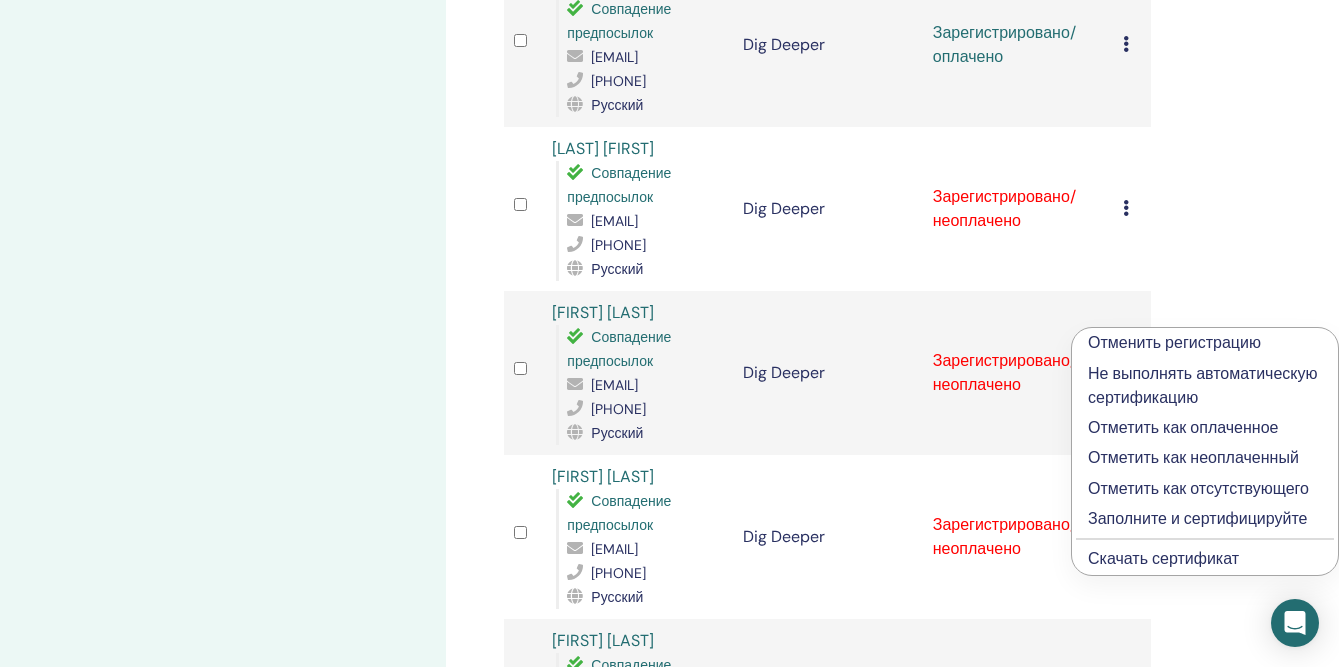 click on "Отметить как оплаченное" at bounding box center (1205, 428) 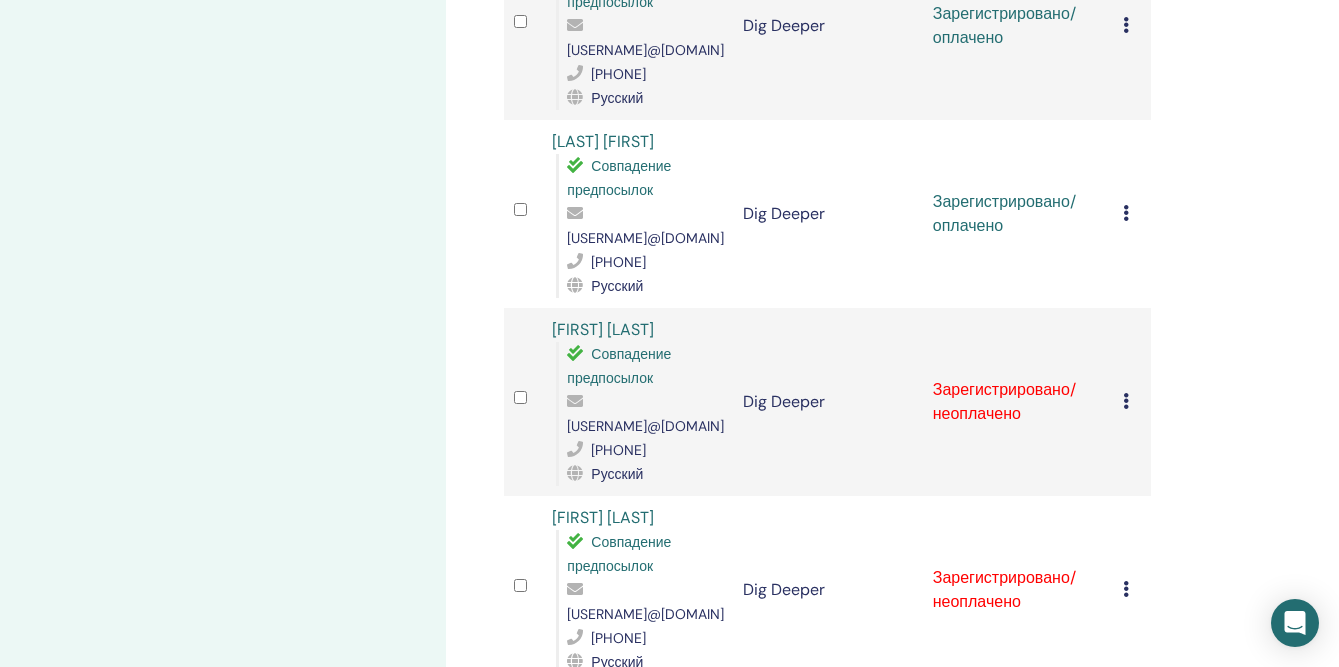 scroll, scrollTop: 1596, scrollLeft: 0, axis: vertical 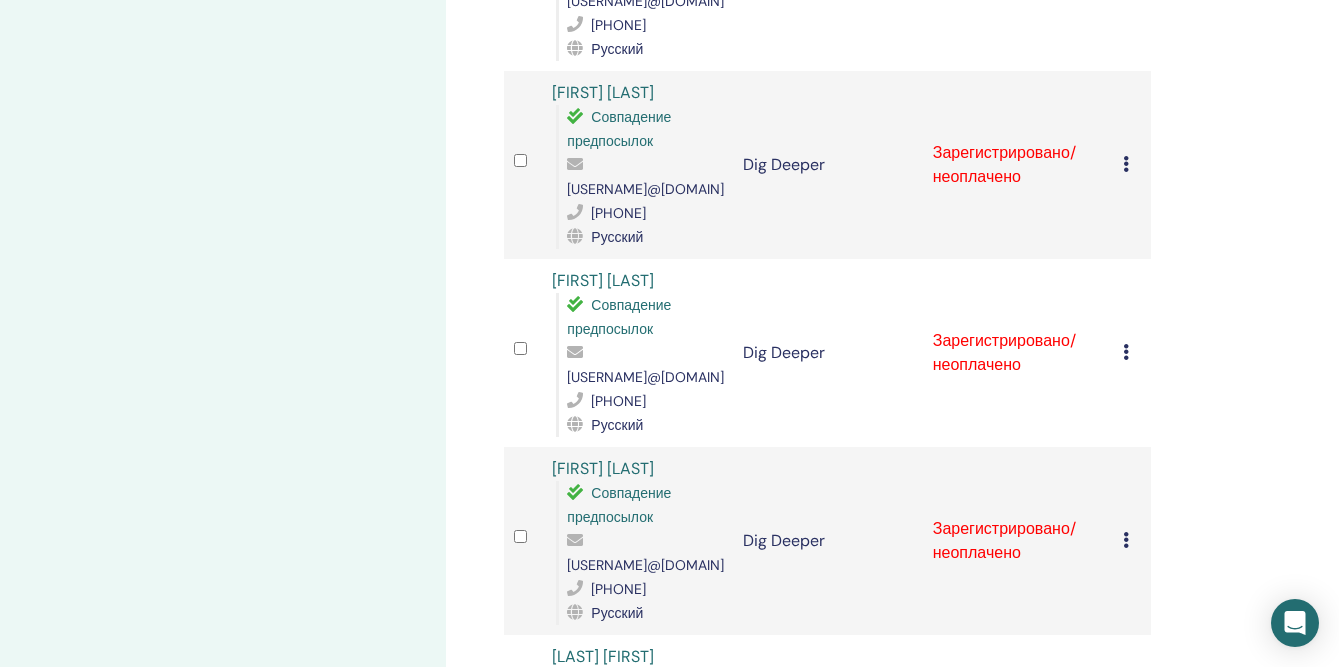 click at bounding box center [1126, 164] 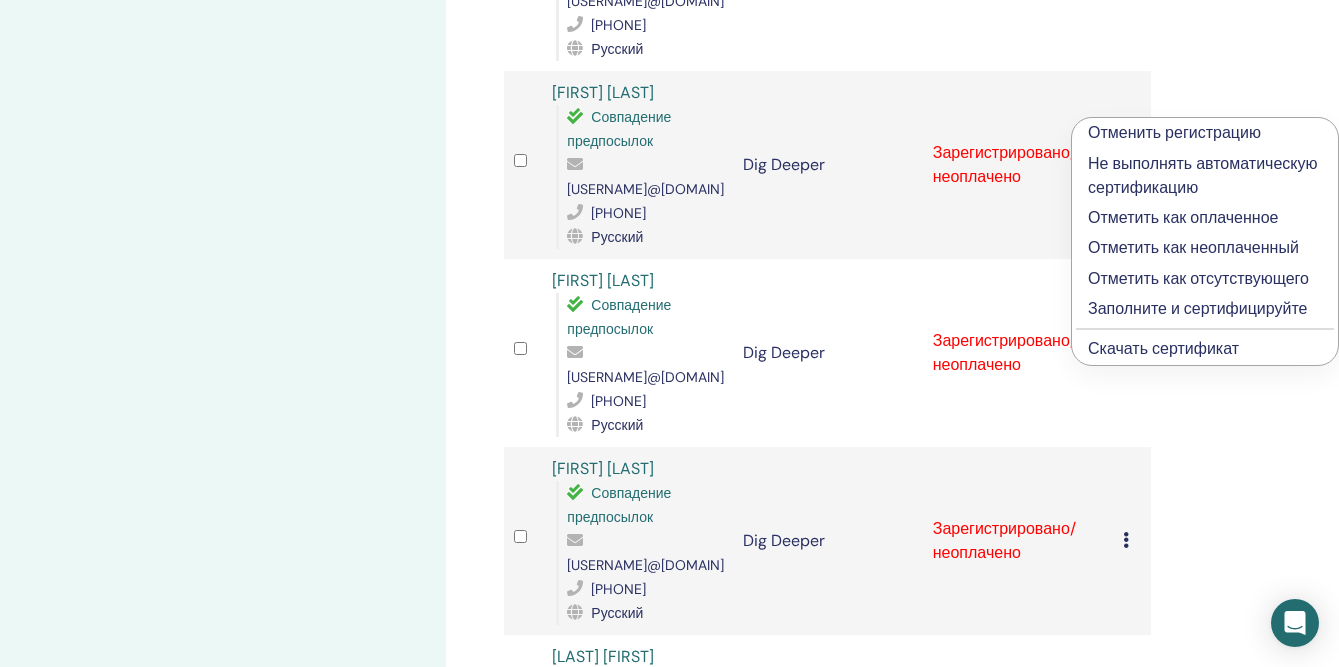 click on "Отметить как оплаченное" at bounding box center (1205, 218) 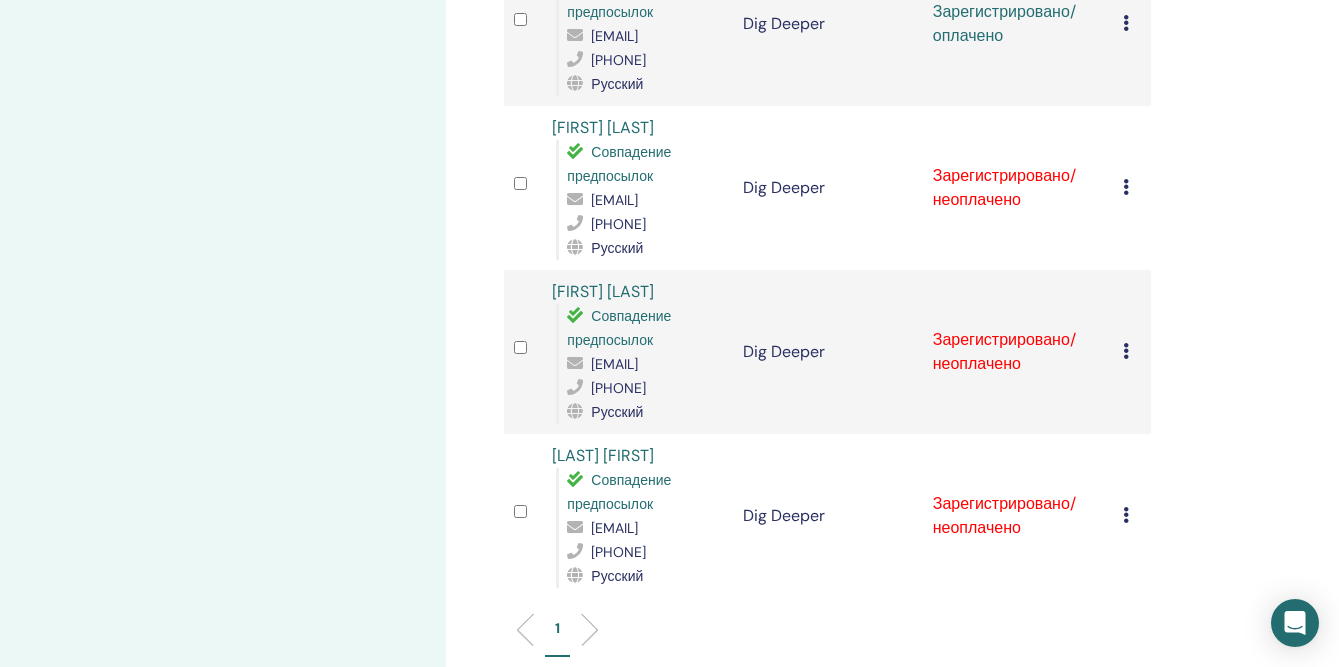 scroll, scrollTop: 1762, scrollLeft: 0, axis: vertical 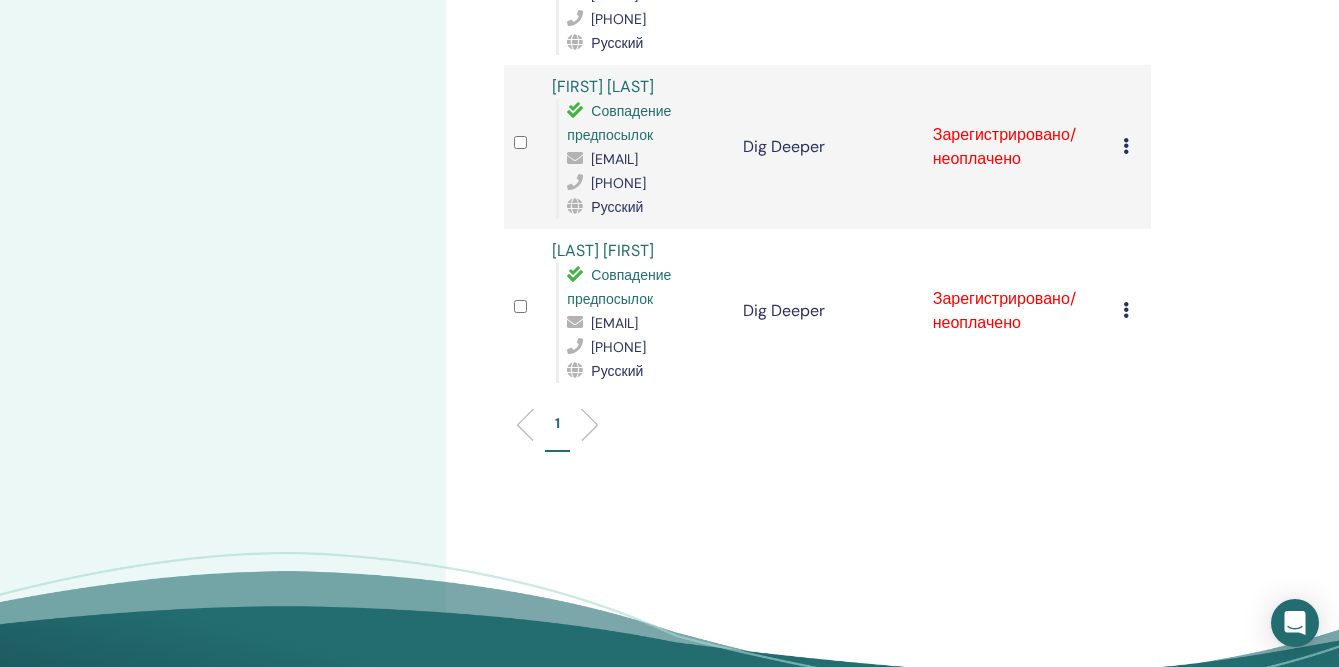 click at bounding box center [1126, -18] 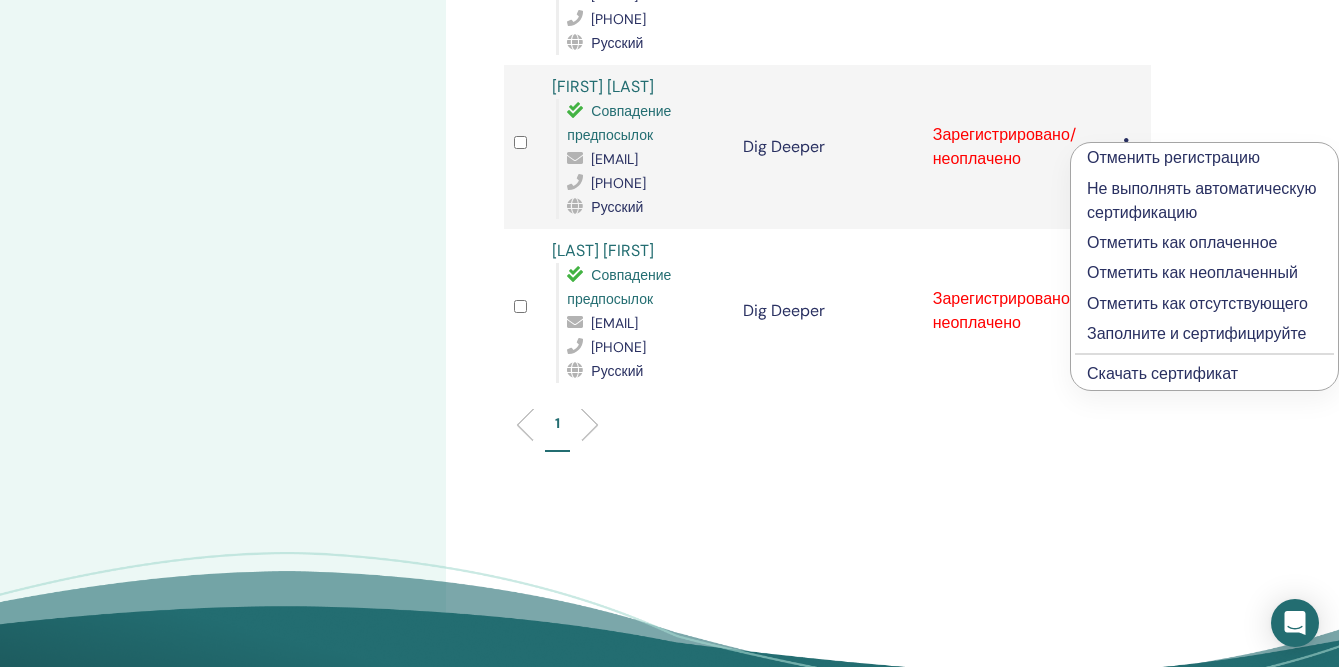 click on "Отметить как оплаченное" at bounding box center [1204, 243] 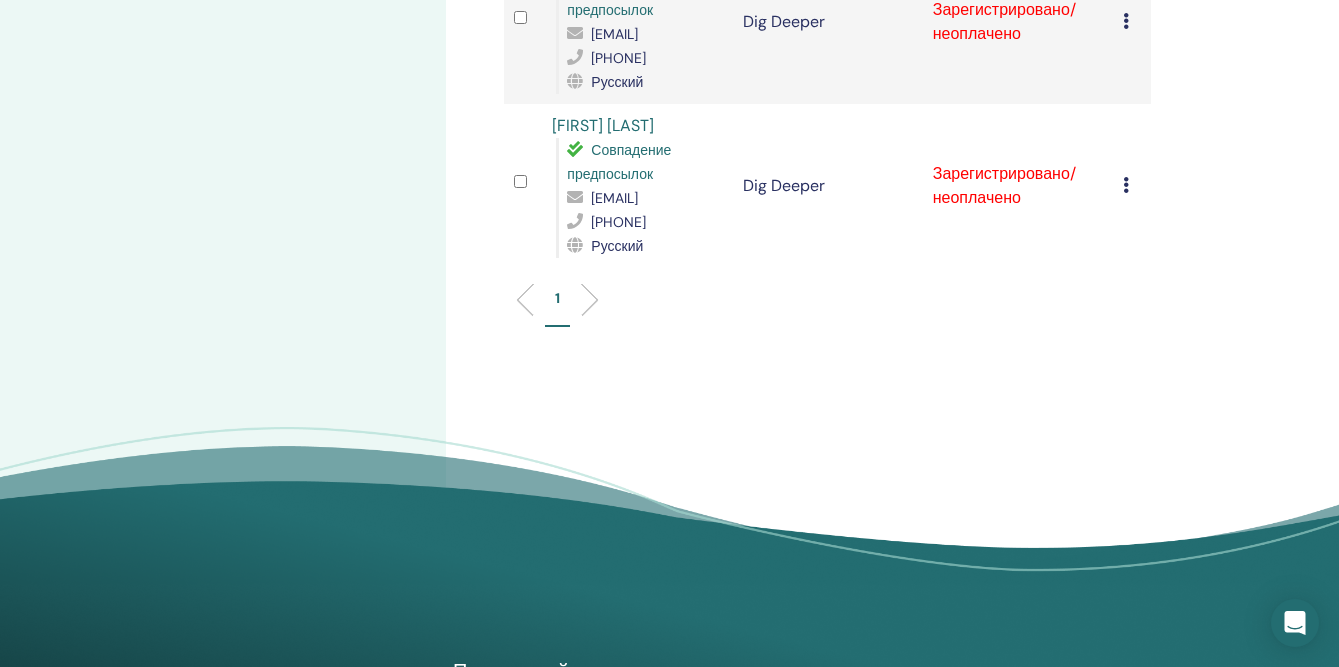 scroll, scrollTop: 1939, scrollLeft: 0, axis: vertical 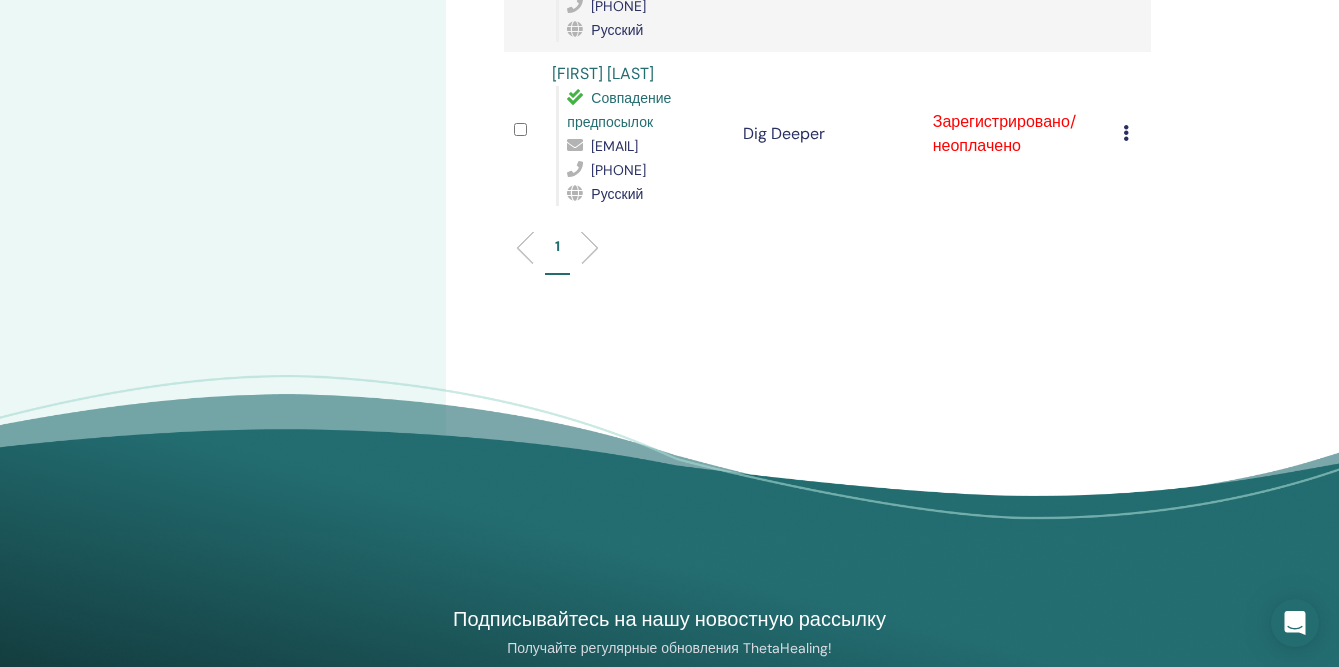 click at bounding box center (1126, -31) 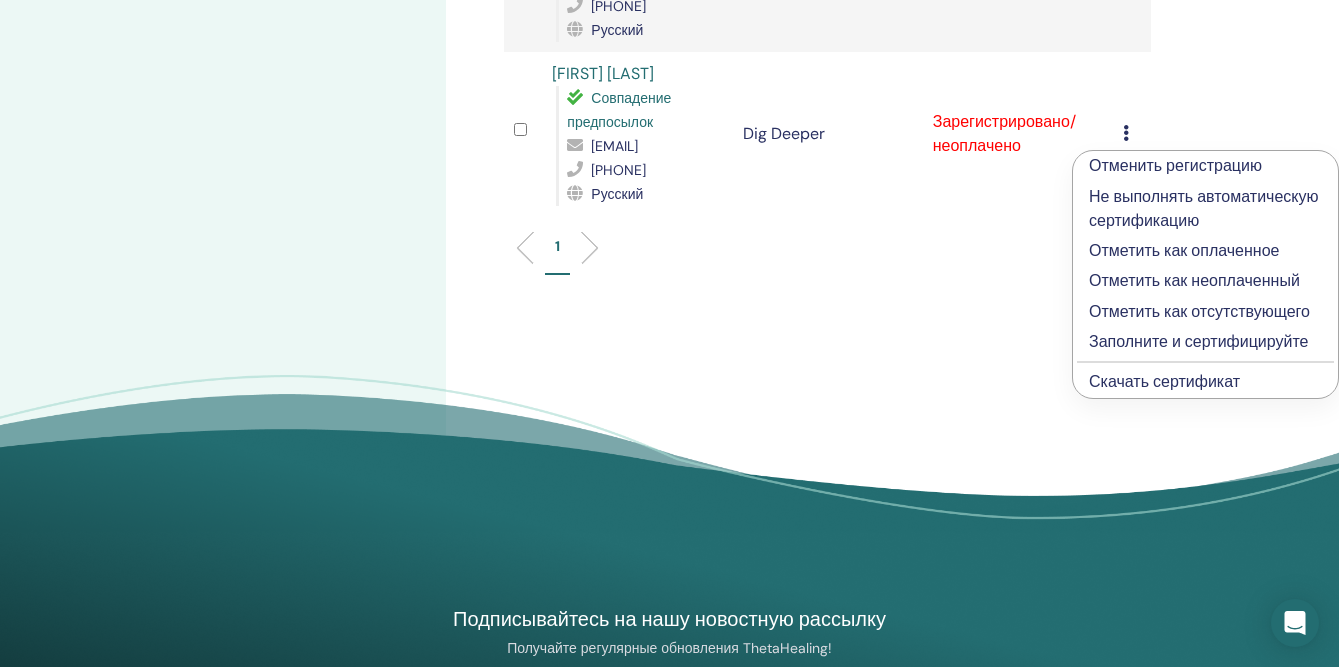click on "Отметить как оплаченное" at bounding box center (1205, 251) 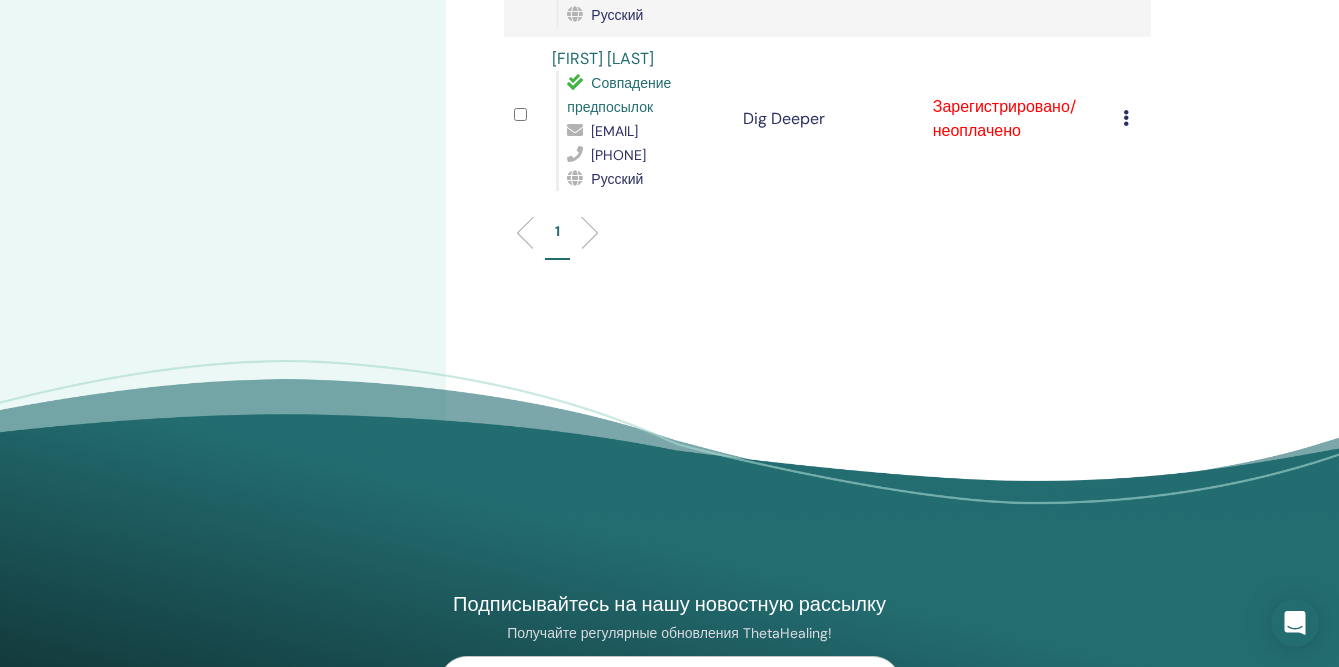 scroll, scrollTop: 1960, scrollLeft: 0, axis: vertical 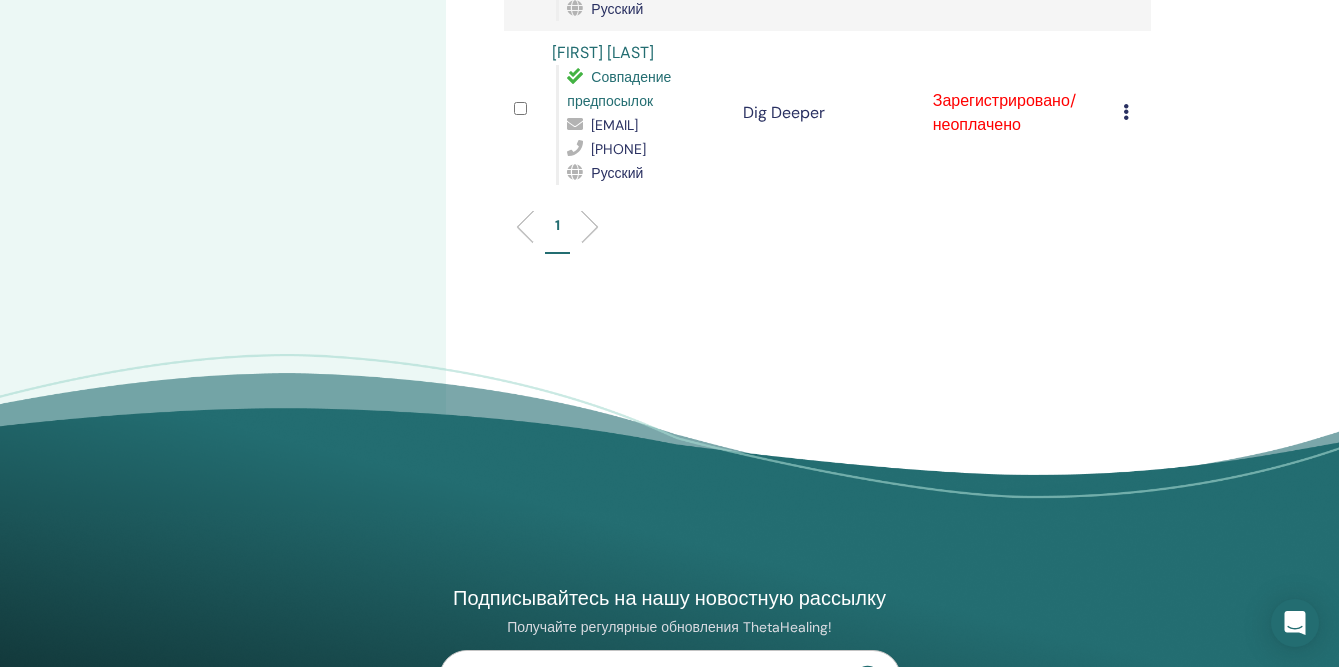 click at bounding box center [1126, 112] 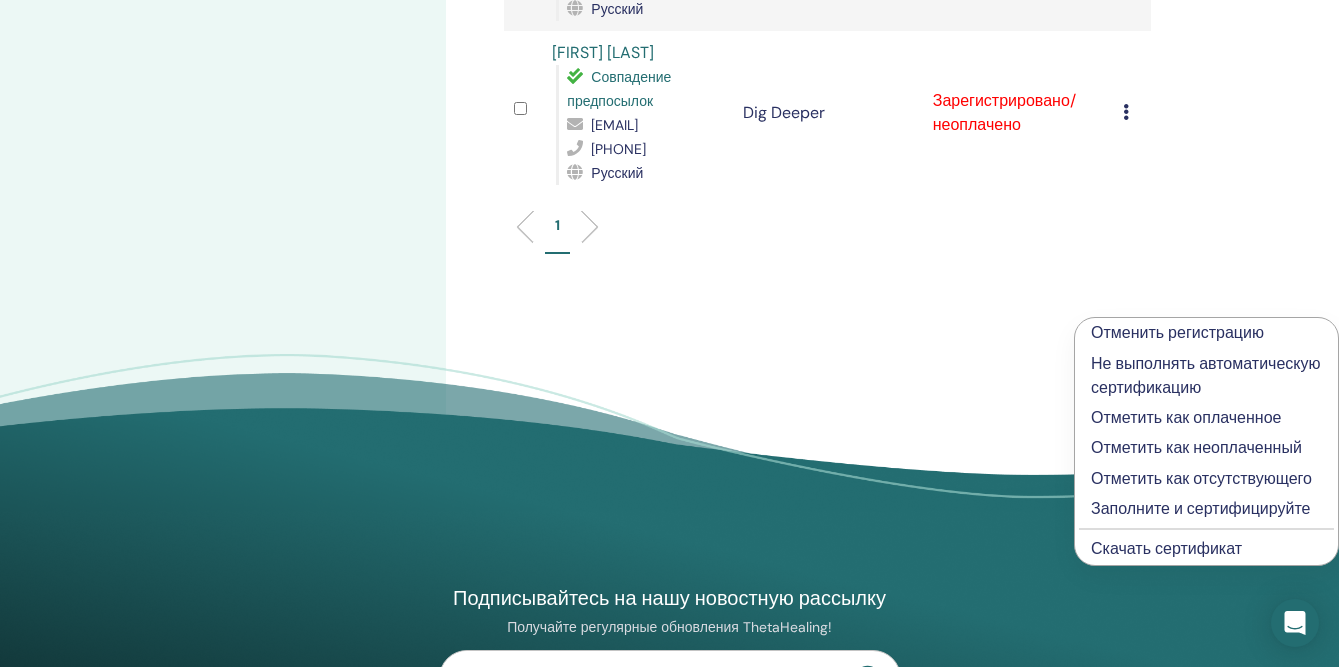 click on "Отметить как оплаченное" at bounding box center [1206, 418] 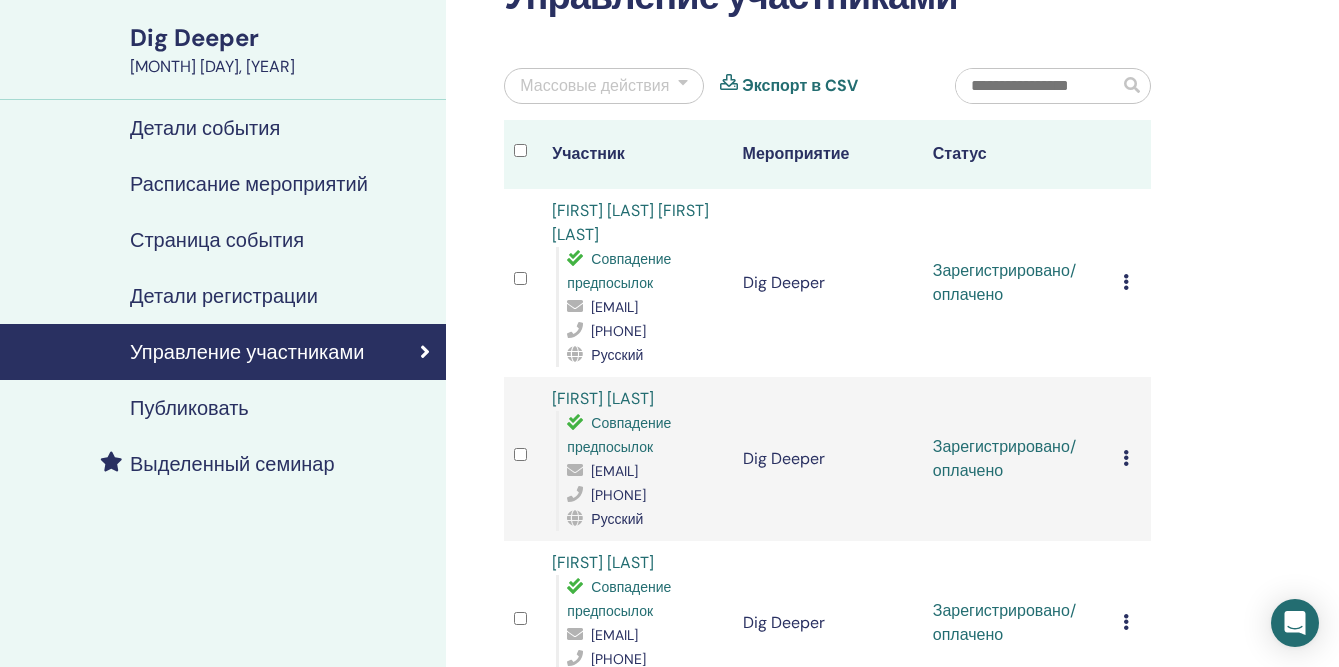 scroll, scrollTop: 139, scrollLeft: 0, axis: vertical 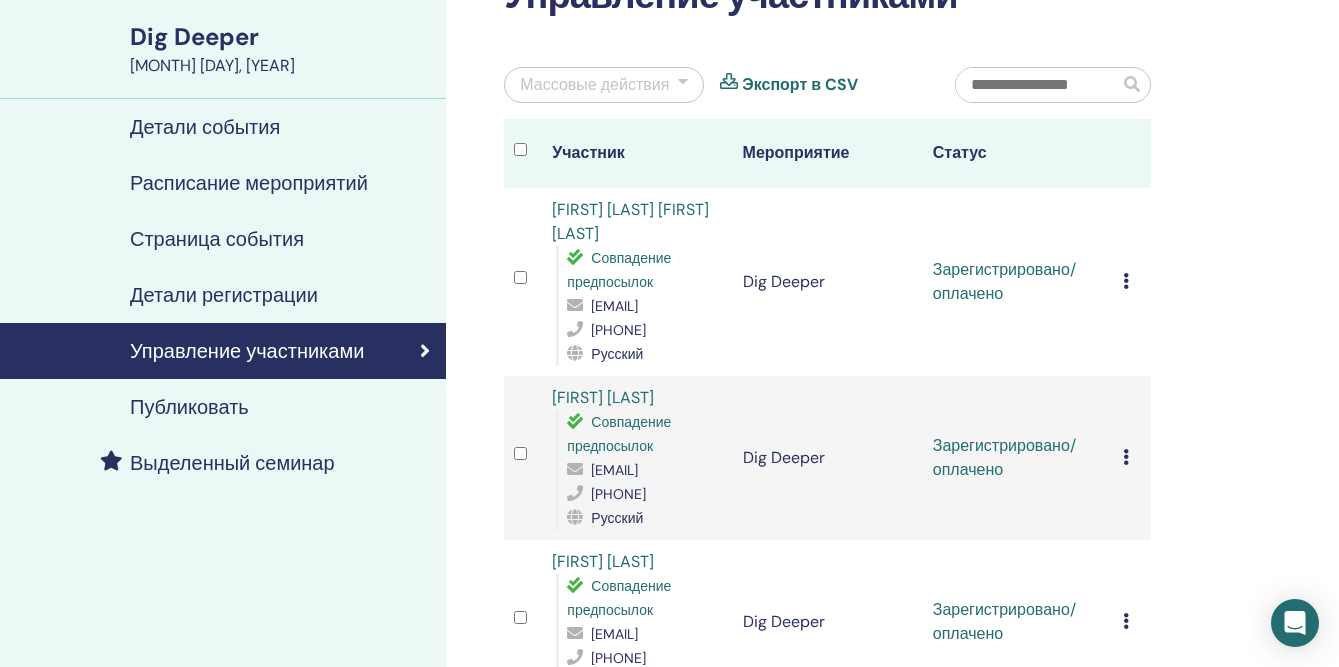 click at bounding box center [1126, 281] 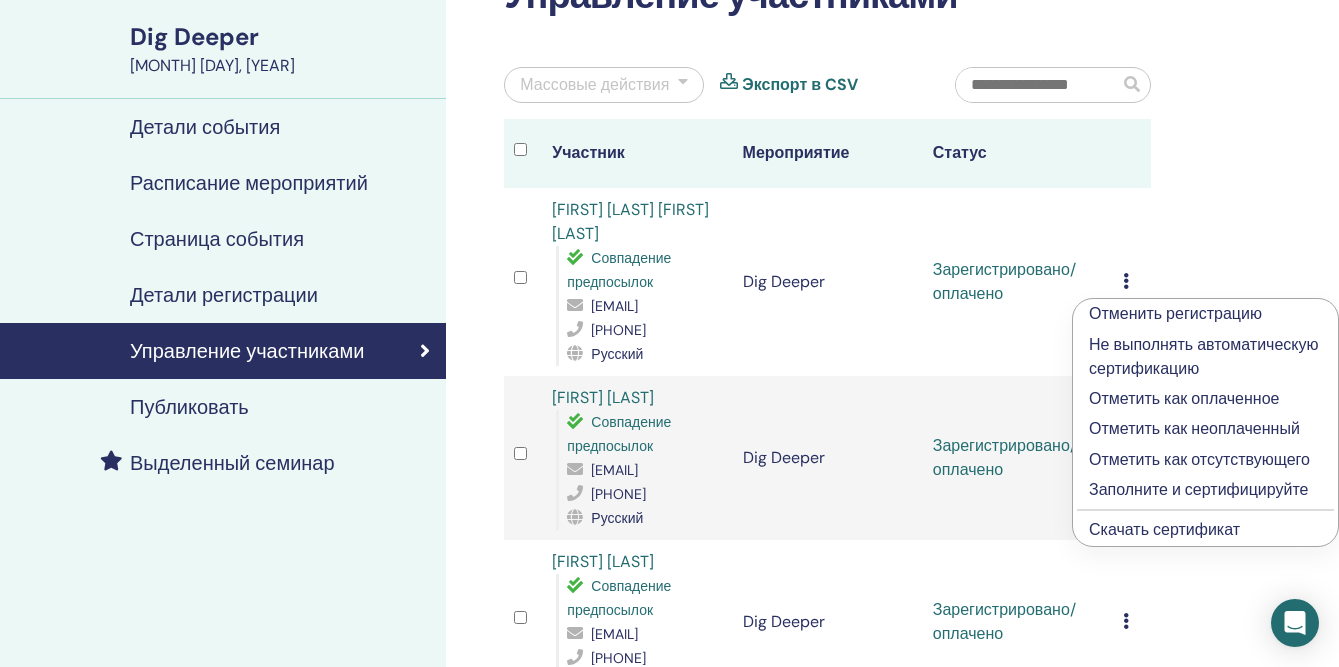 click on "Скачать сертификат" at bounding box center (1164, 529) 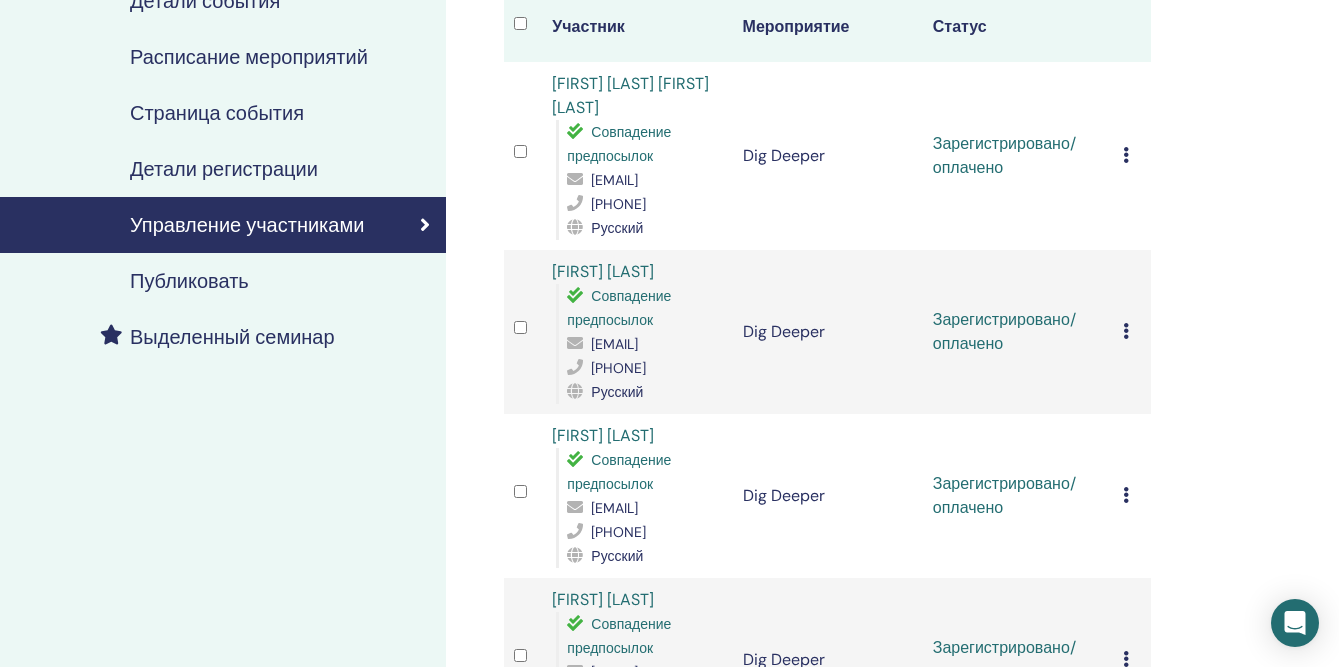 scroll, scrollTop: 282, scrollLeft: 0, axis: vertical 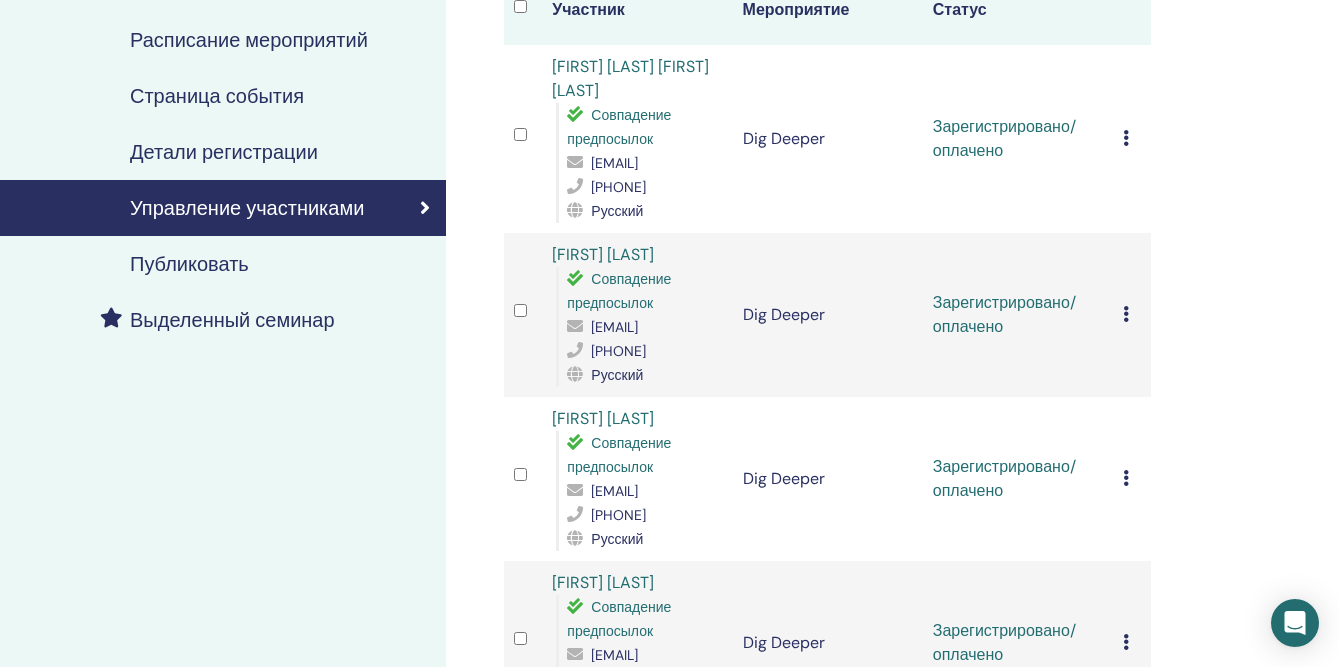 click at bounding box center (1126, 314) 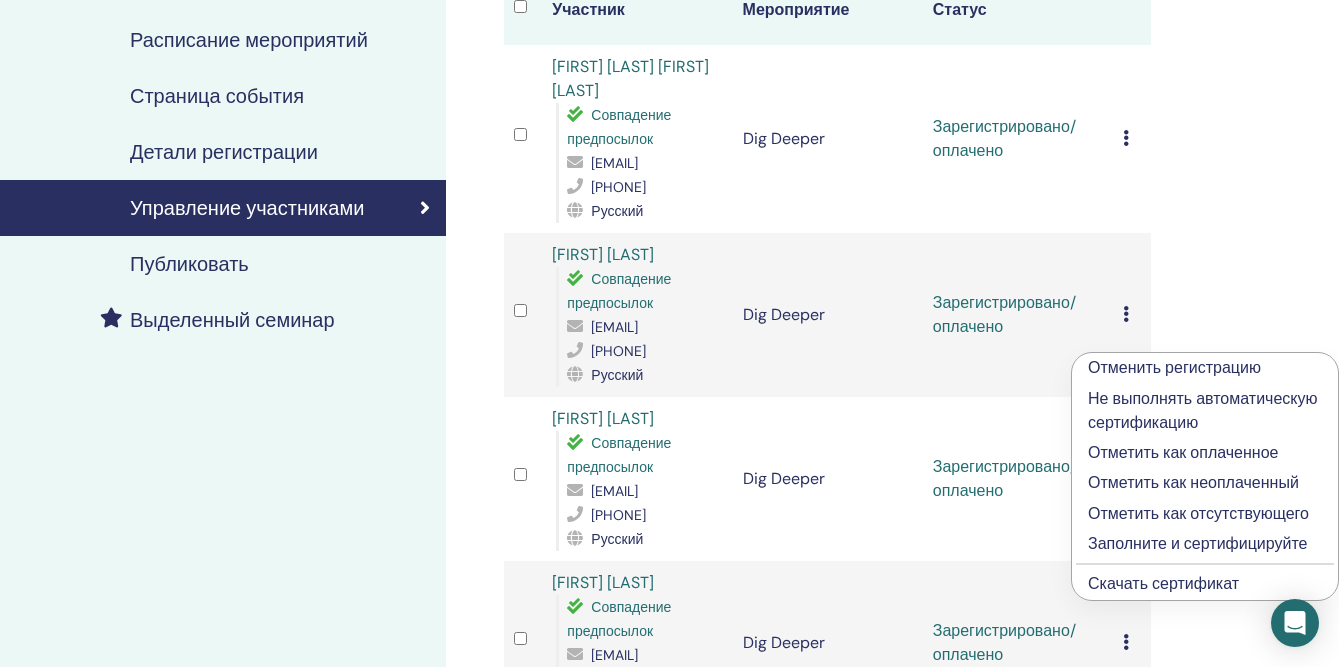 click on "Скачать сертификат" at bounding box center (1163, 583) 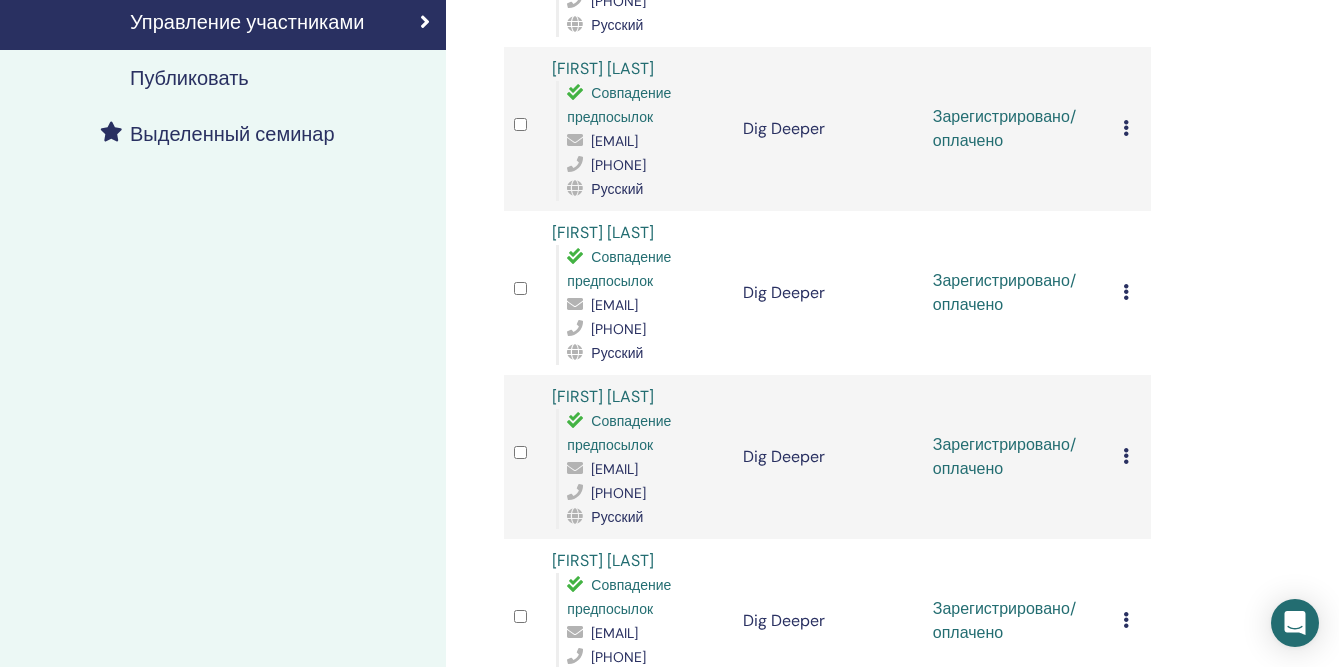 scroll, scrollTop: 470, scrollLeft: 0, axis: vertical 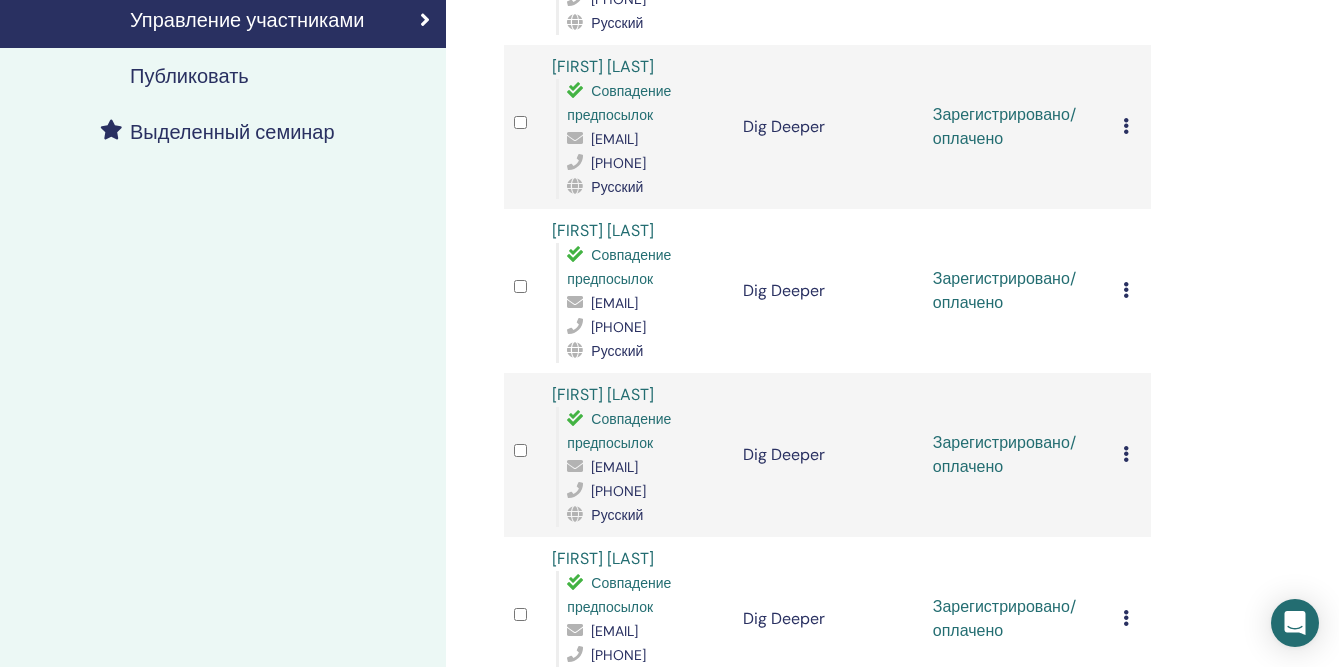click at bounding box center (1126, 290) 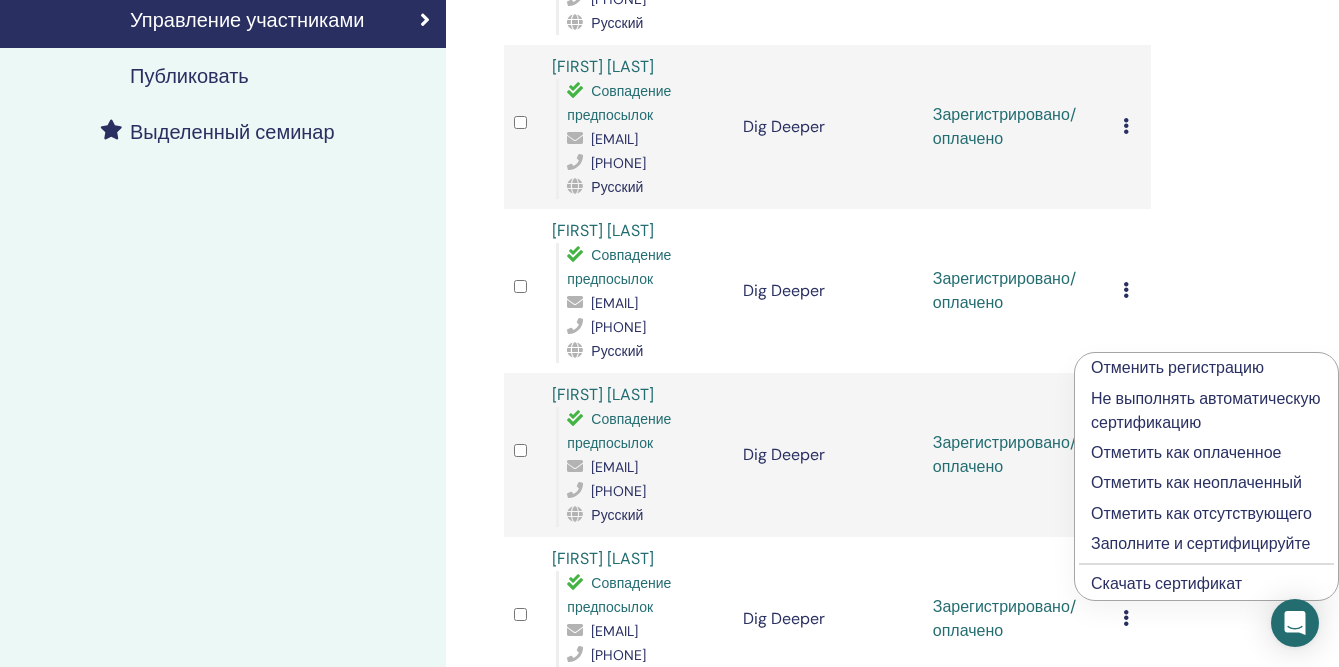 click on "Скачать сертификат" at bounding box center [1166, 583] 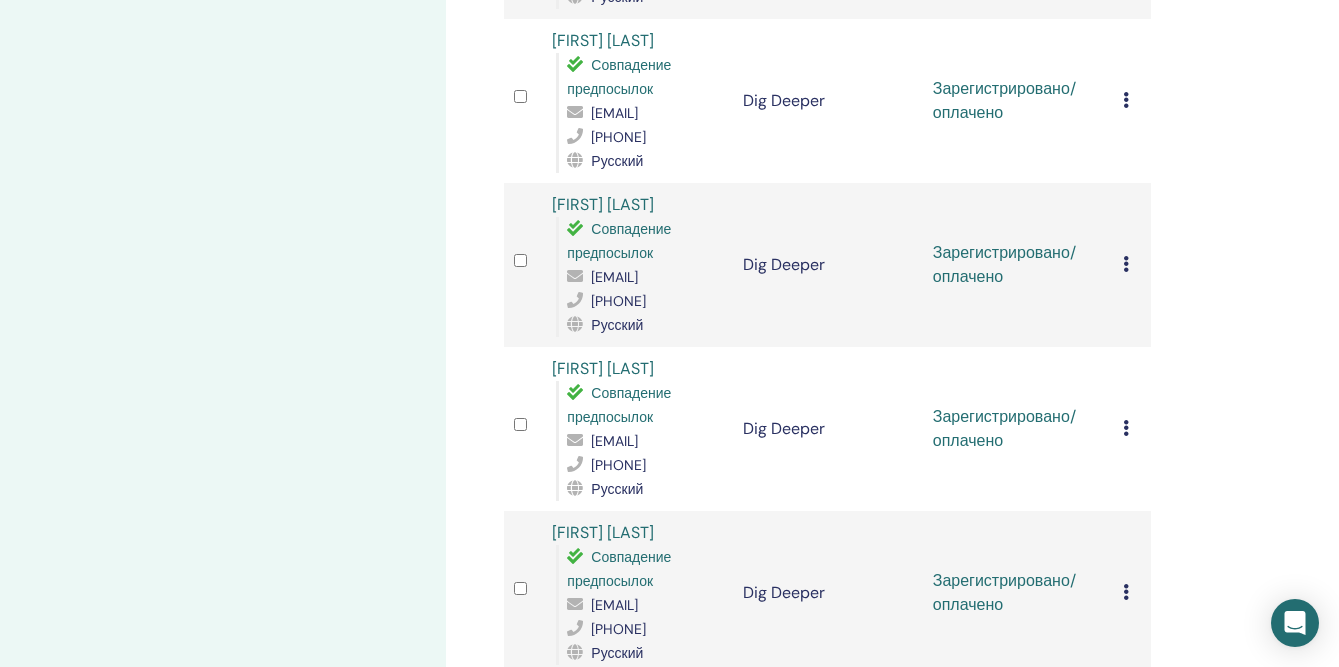 scroll, scrollTop: 661, scrollLeft: 0, axis: vertical 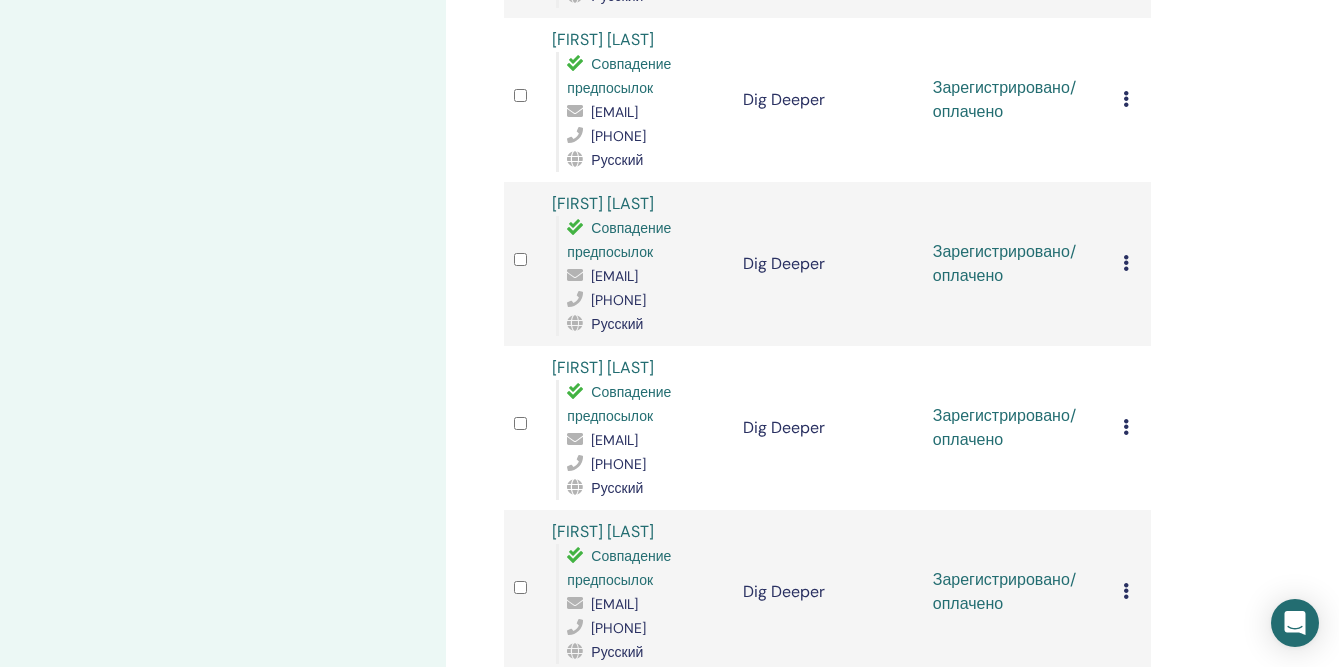 click at bounding box center [1126, 263] 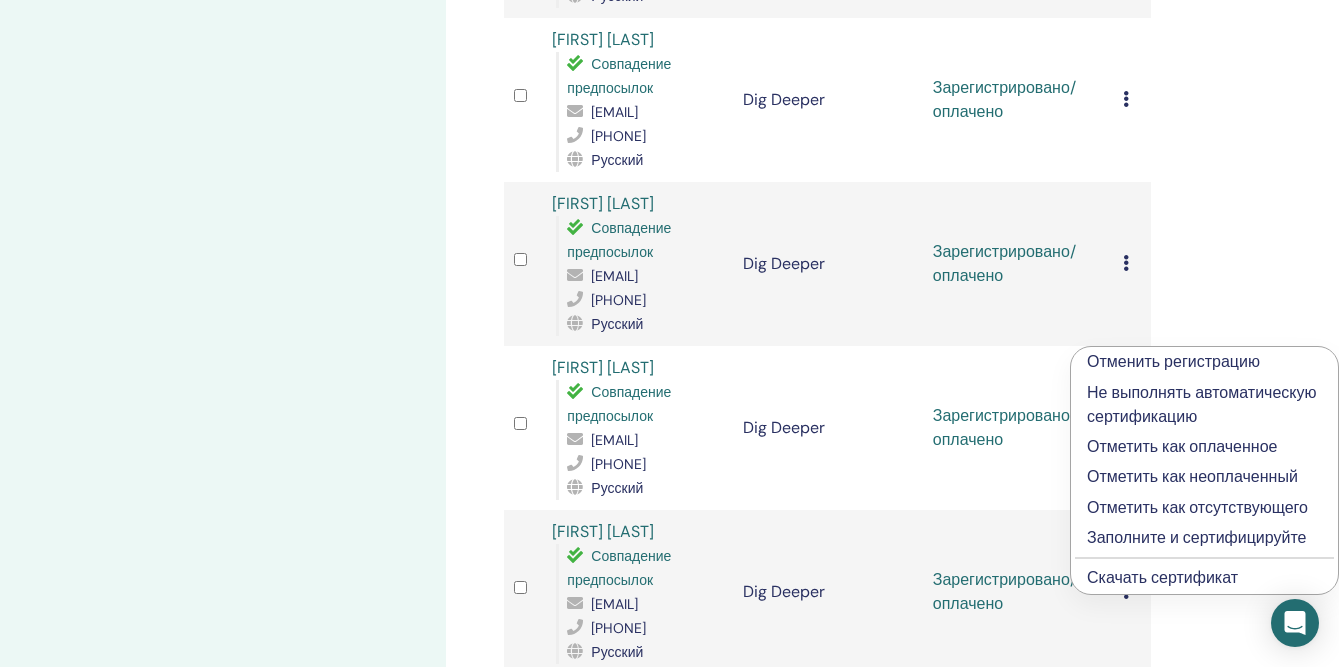 click on "Скачать сертификат" at bounding box center [1162, 577] 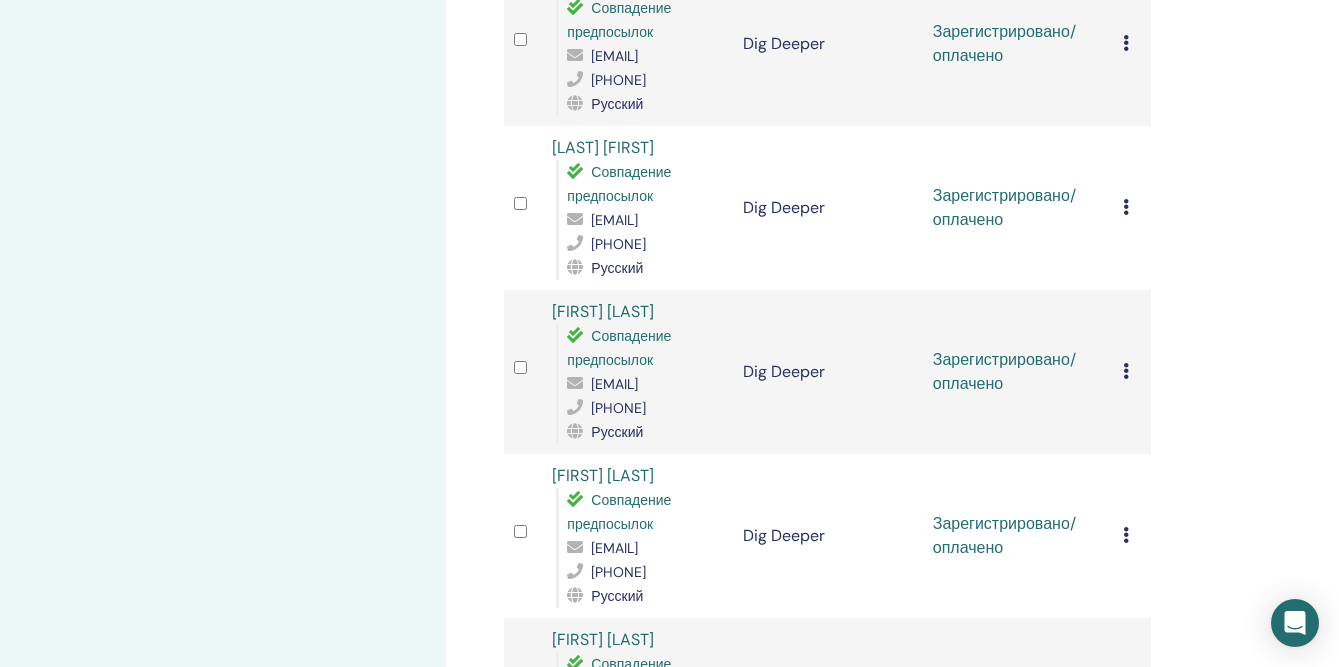scroll, scrollTop: 1210, scrollLeft: 0, axis: vertical 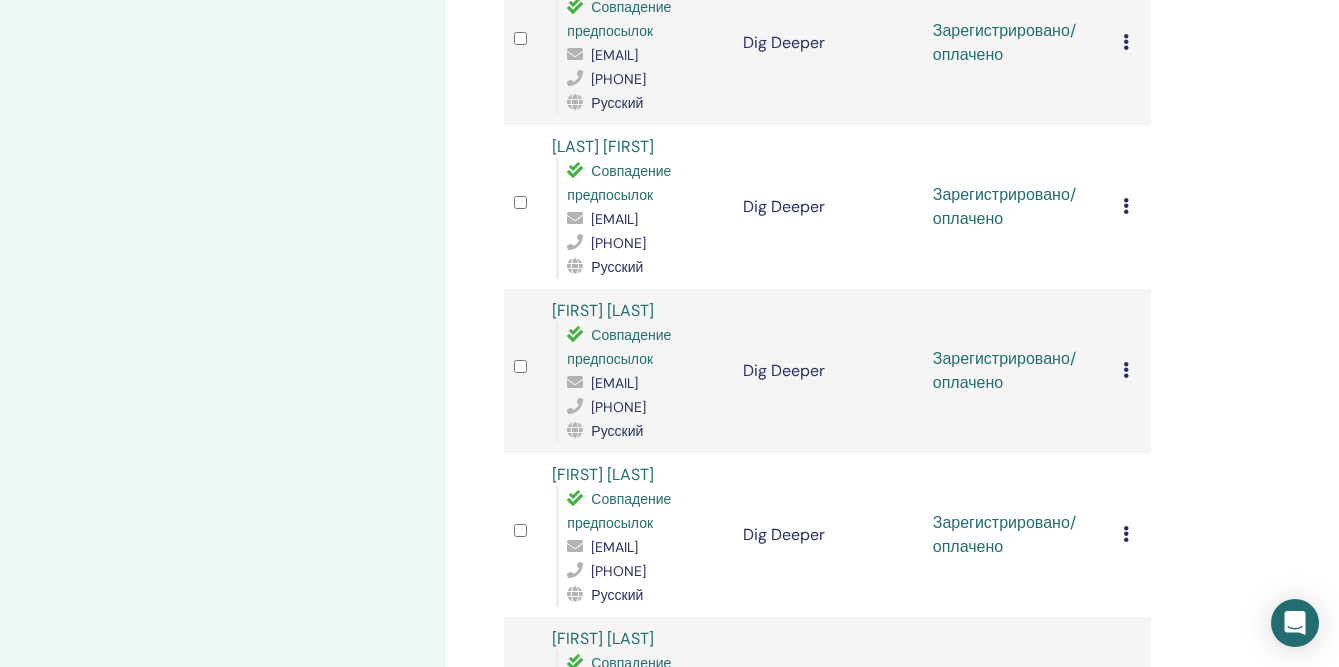 click at bounding box center [1126, 206] 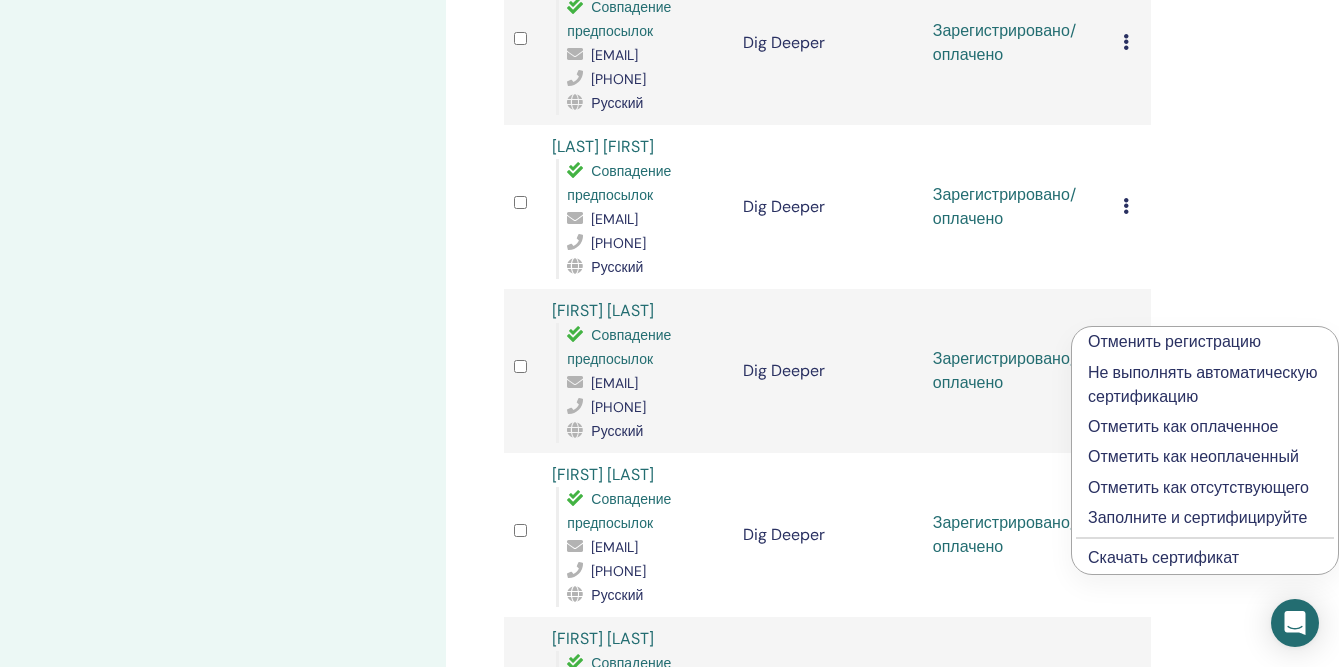 click on "Скачать сертификат" at bounding box center [1163, 557] 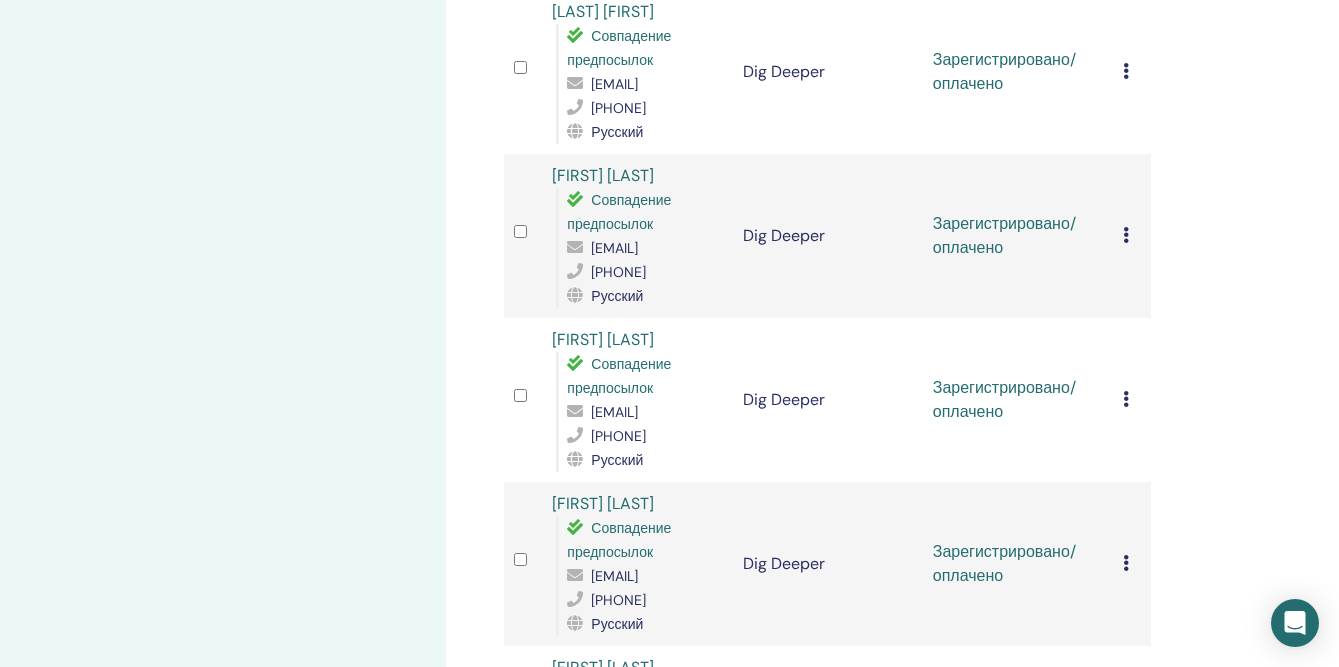 scroll, scrollTop: 1368, scrollLeft: 0, axis: vertical 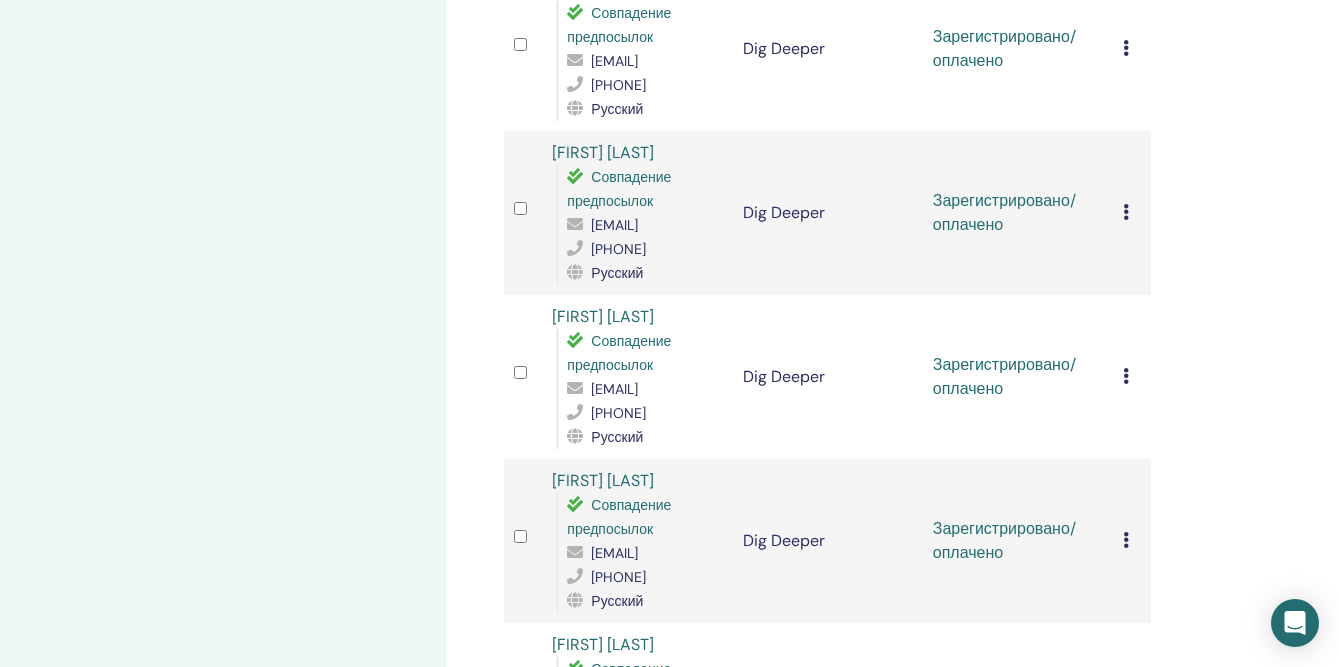 click at bounding box center (1126, 212) 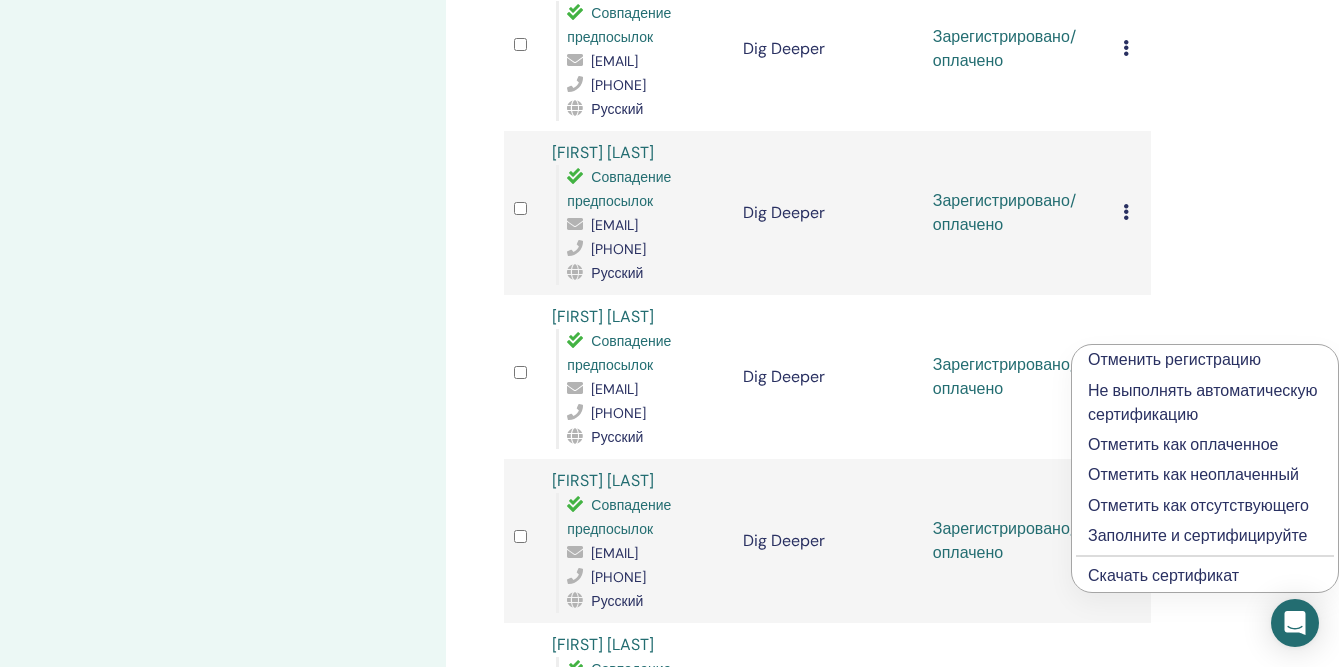 click on "Скачать сертификат" at bounding box center [1163, 575] 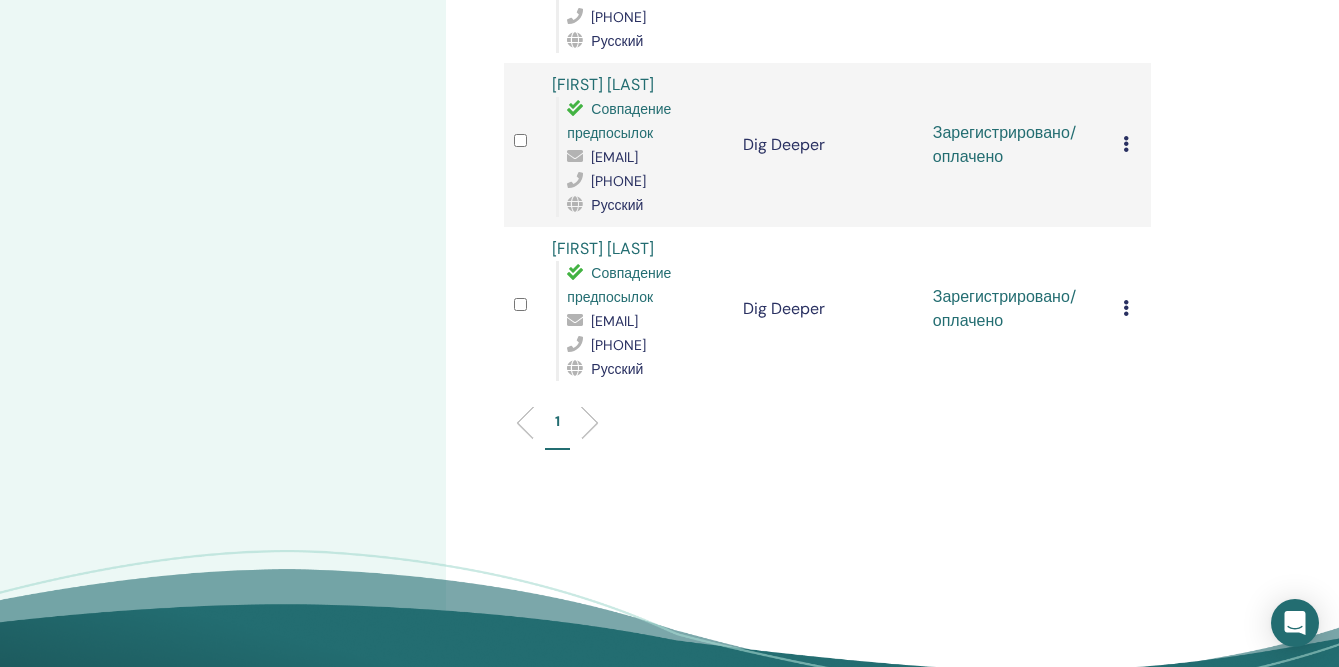 scroll, scrollTop: 1767, scrollLeft: 0, axis: vertical 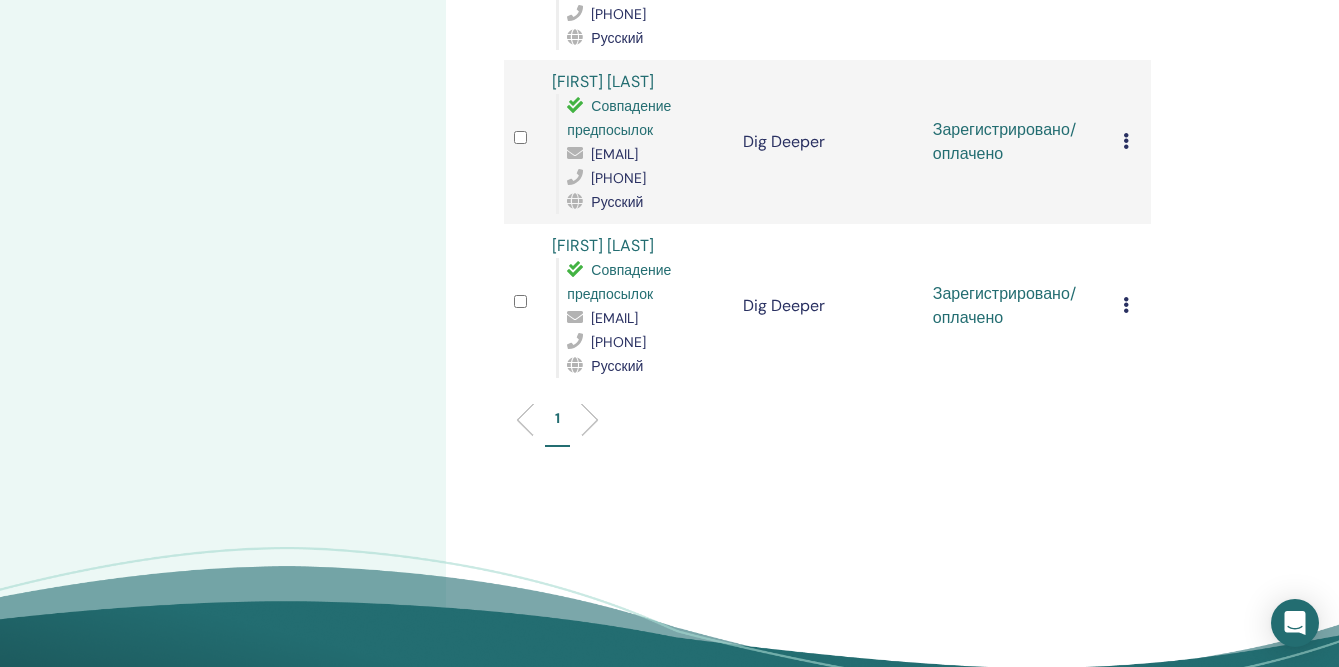 click at bounding box center (1126, 141) 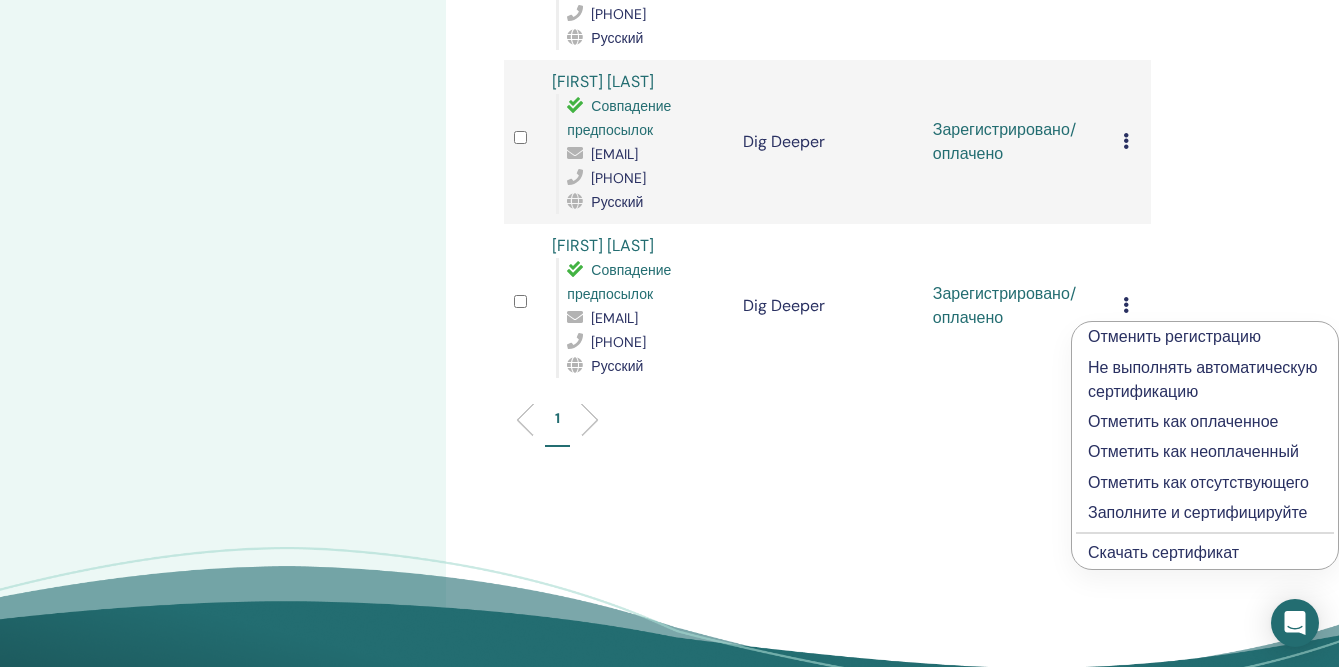 click on "Скачать сертификат" at bounding box center (1205, 553) 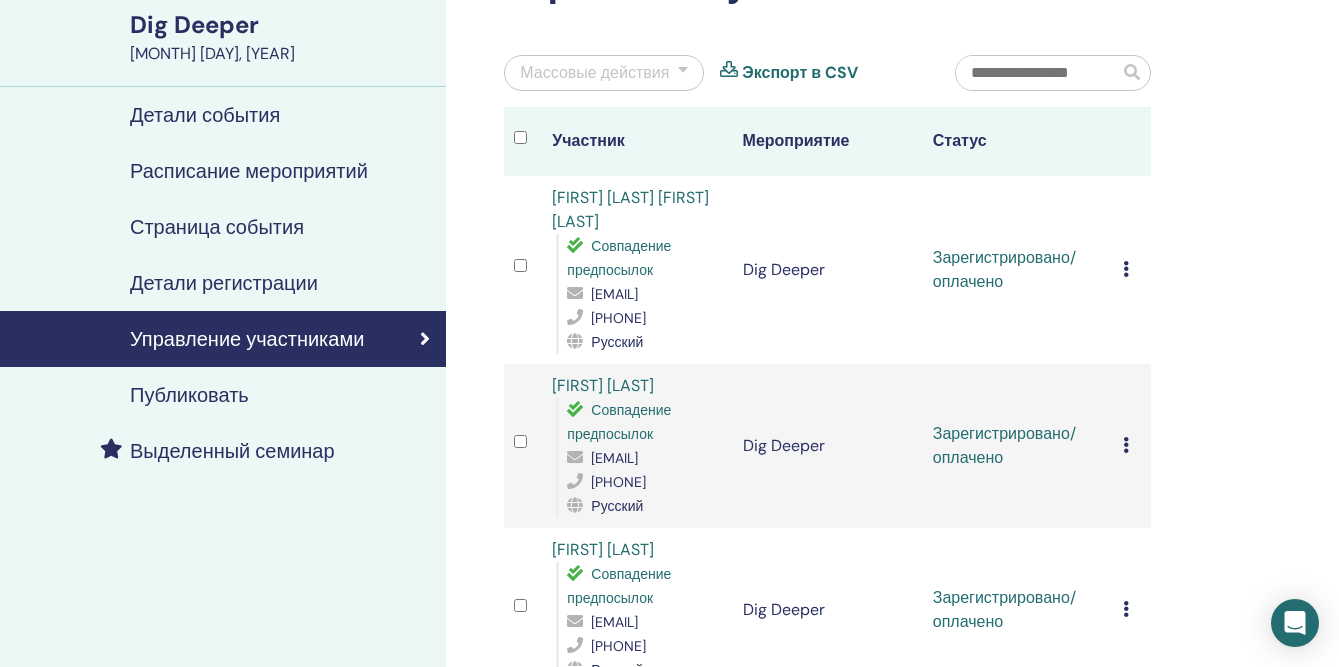 scroll, scrollTop: 0, scrollLeft: 0, axis: both 